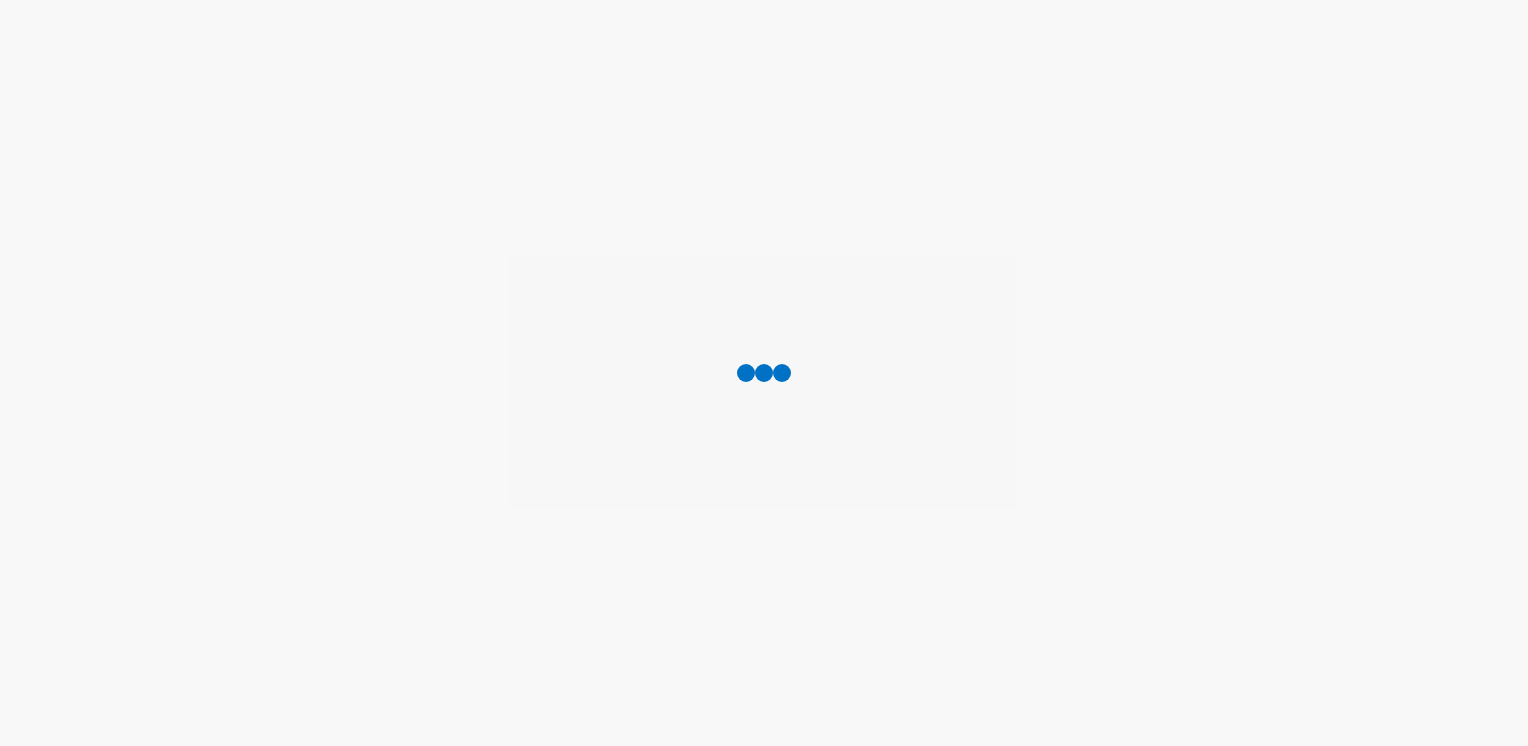 scroll, scrollTop: 0, scrollLeft: 0, axis: both 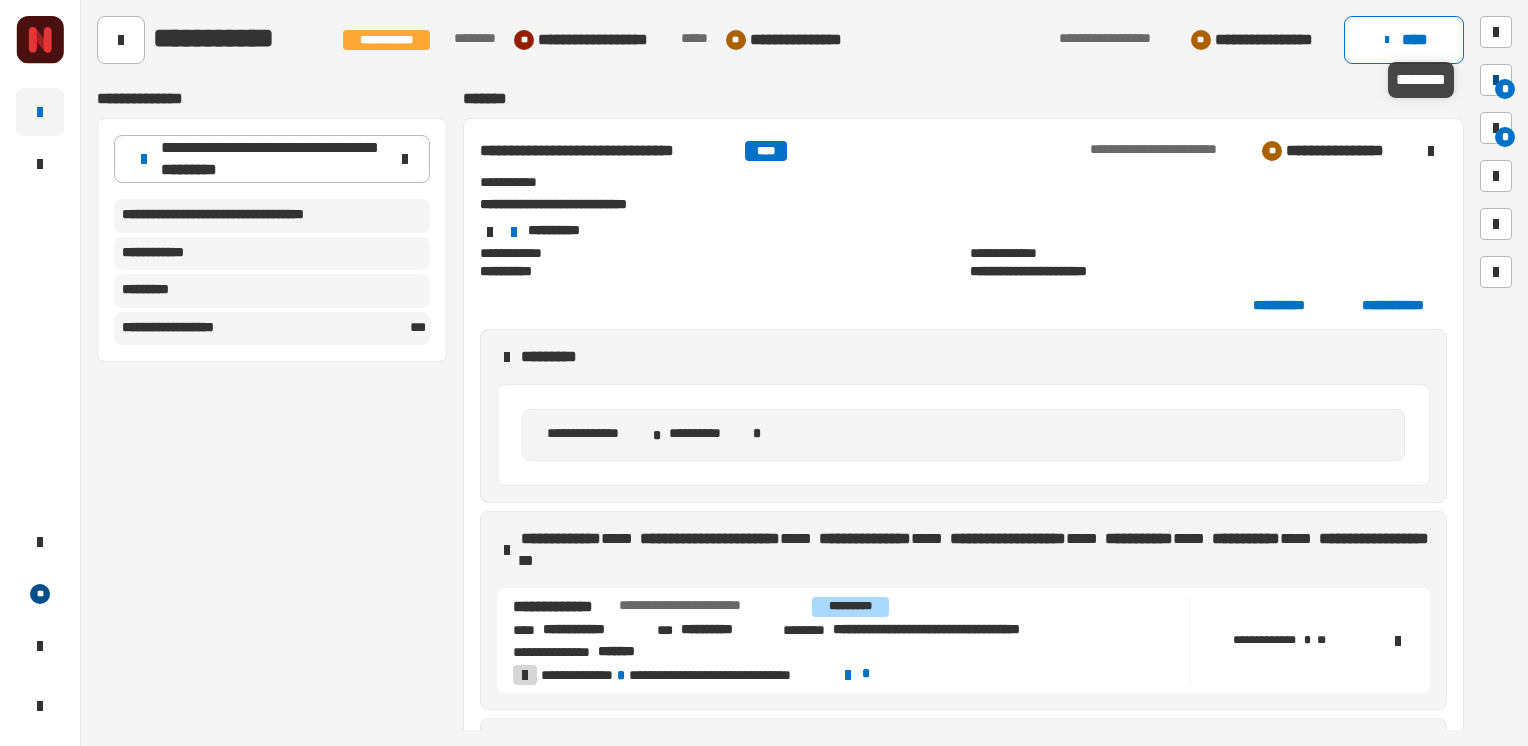 click on "*" at bounding box center [1496, 80] 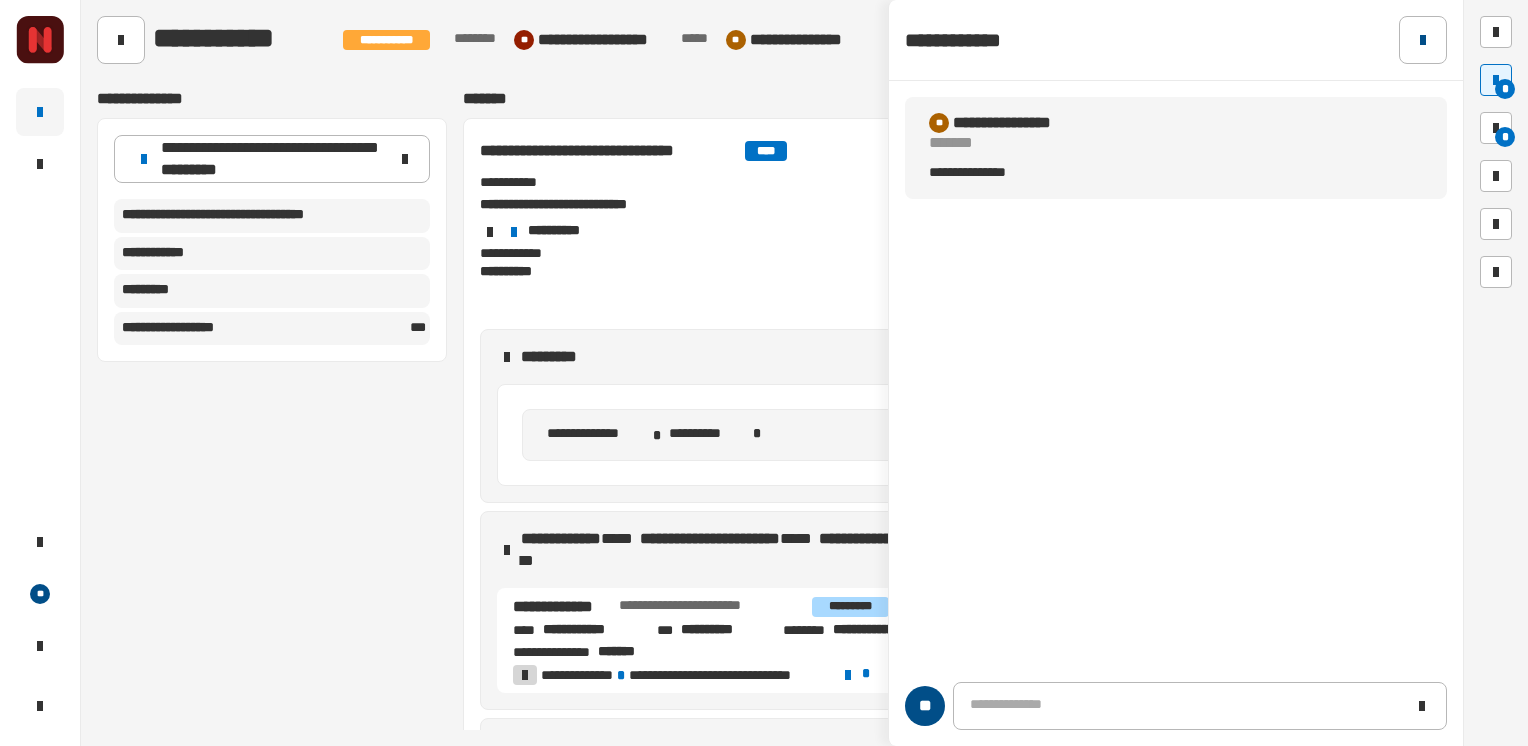 click 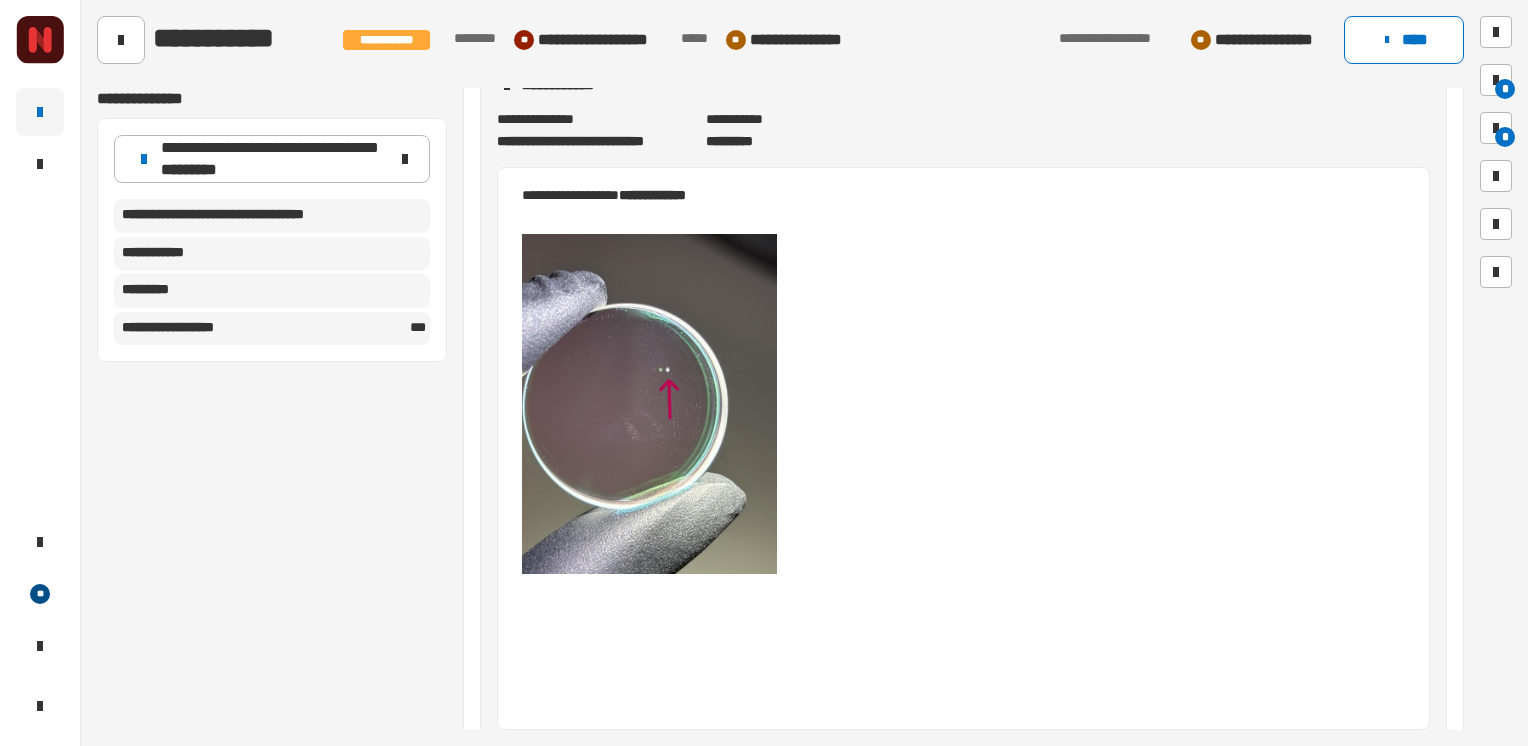 scroll, scrollTop: 898, scrollLeft: 0, axis: vertical 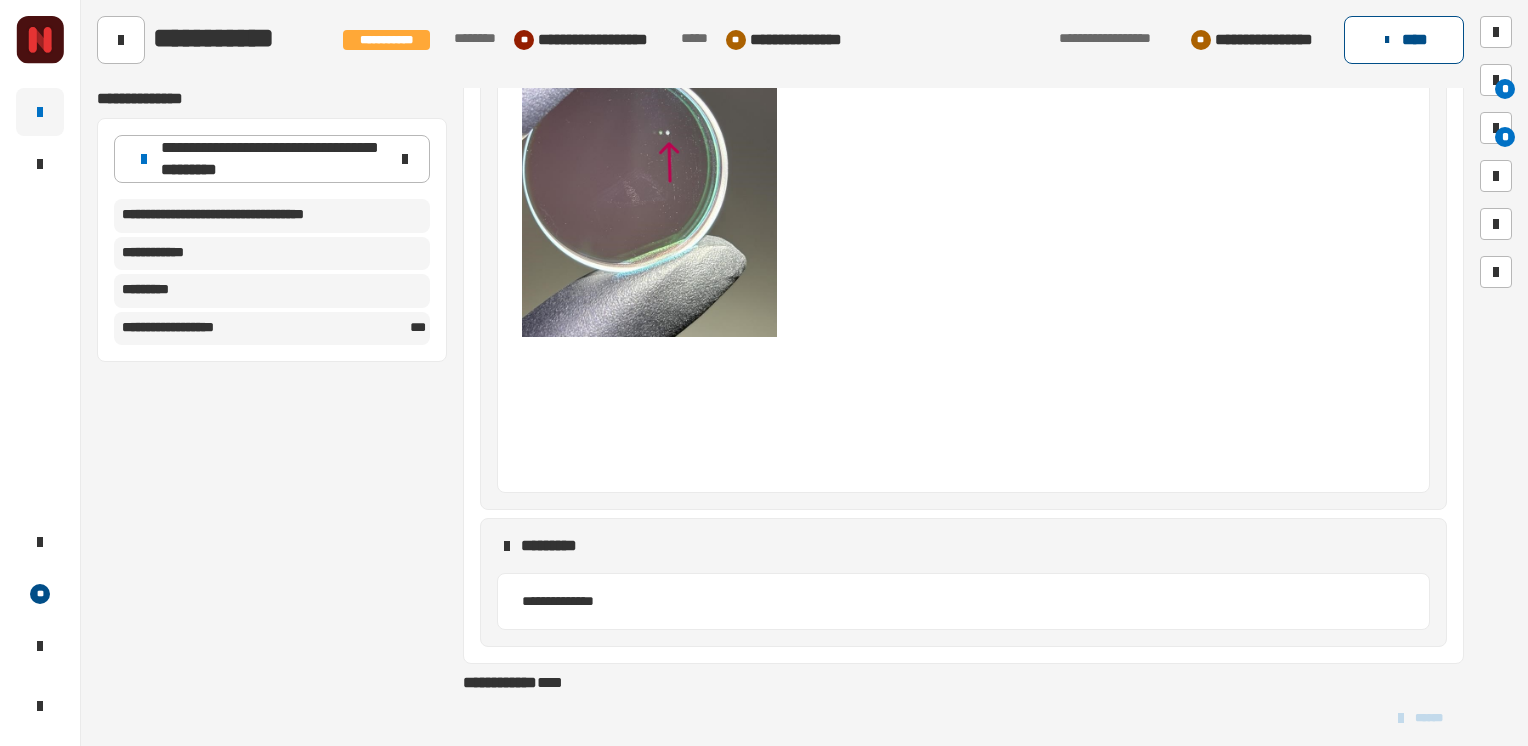 click on "****" 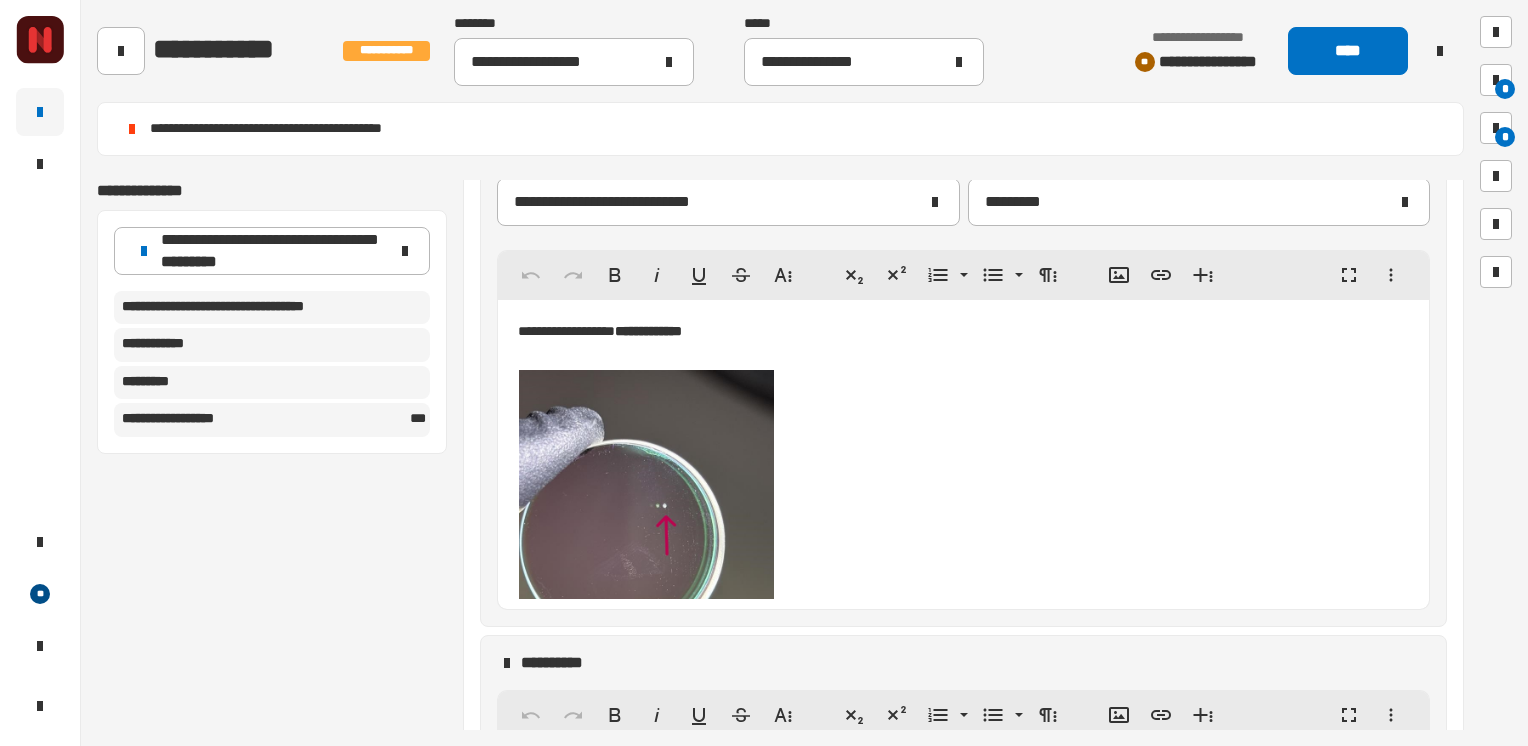 scroll, scrollTop: 604, scrollLeft: 0, axis: vertical 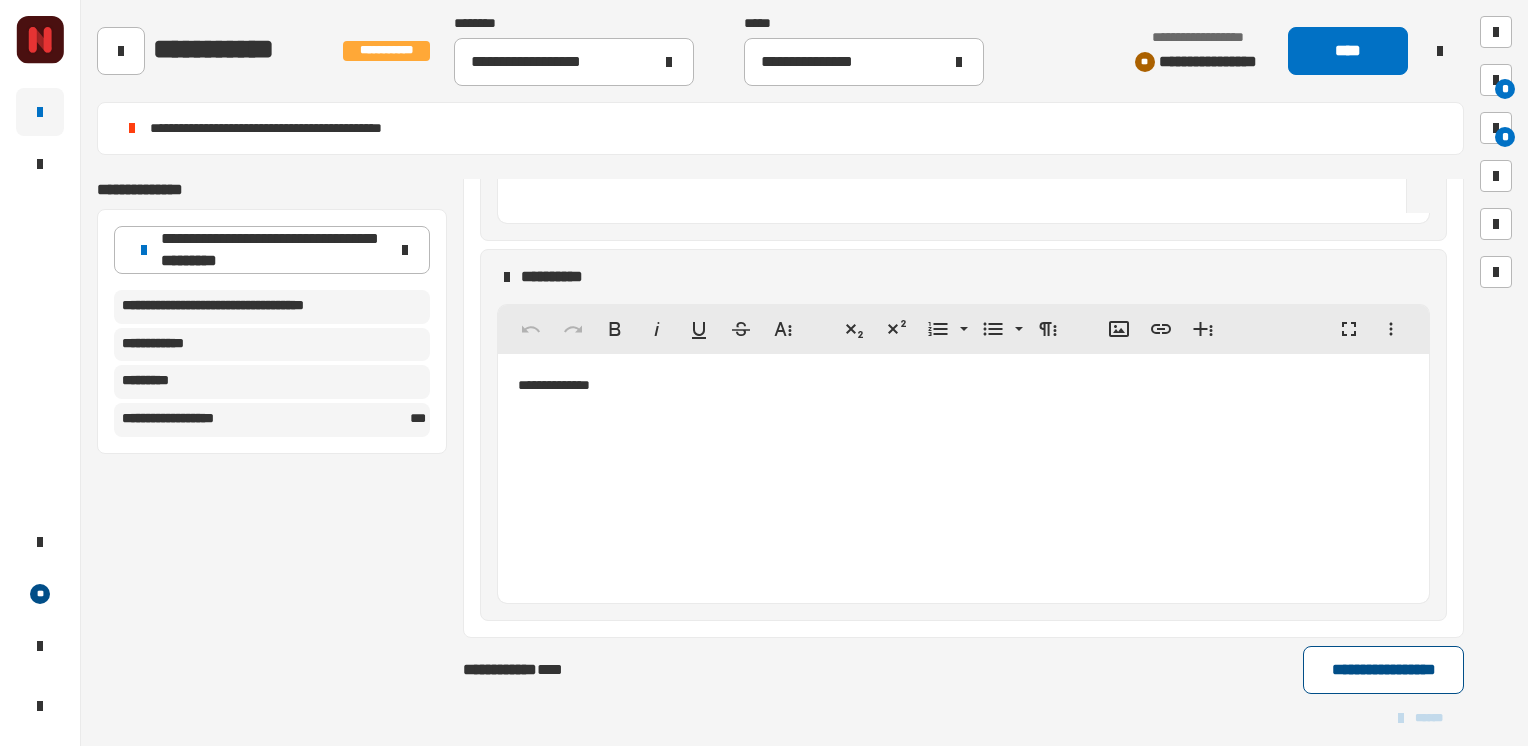 click on "**********" 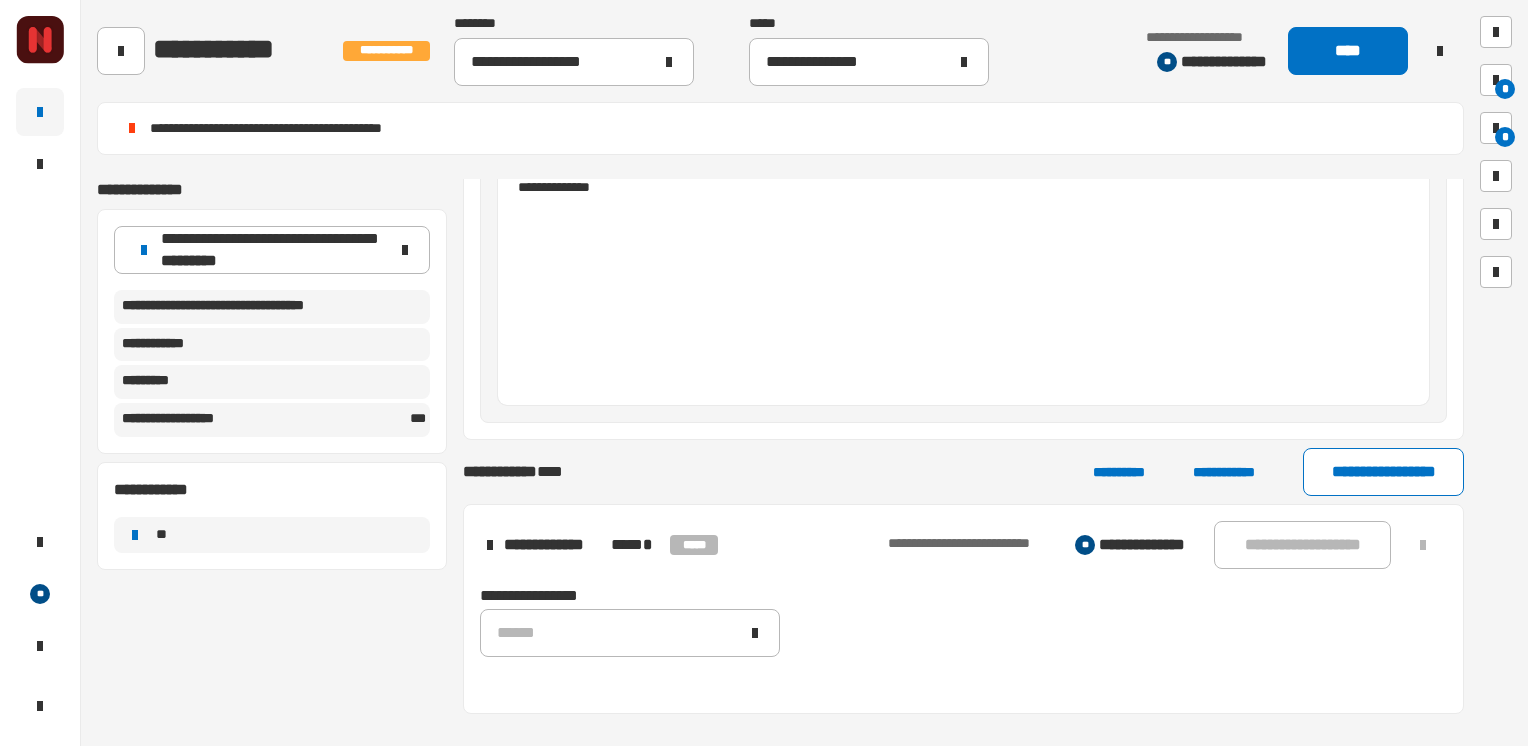 scroll, scrollTop: 1502, scrollLeft: 0, axis: vertical 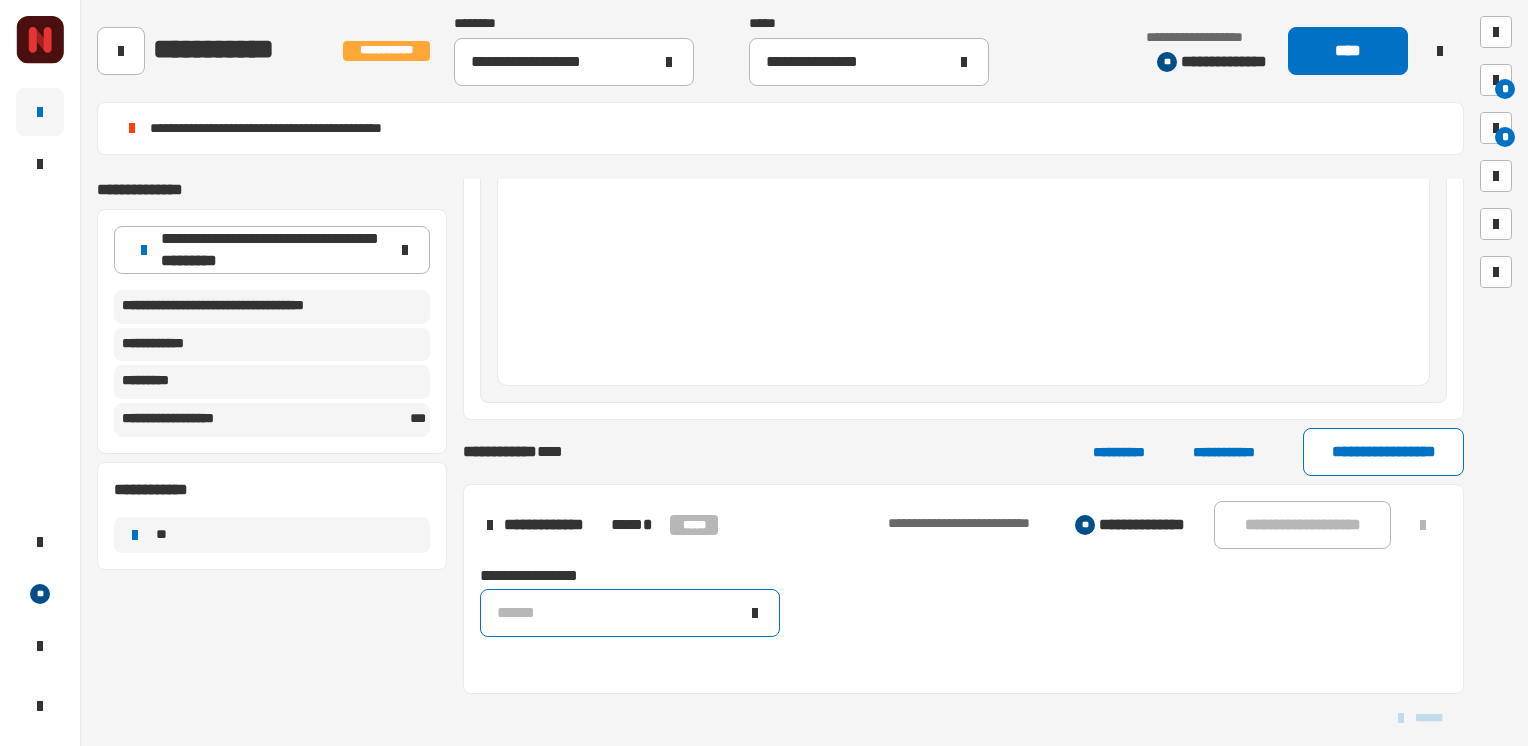 click on "******" at bounding box center (618, 613) 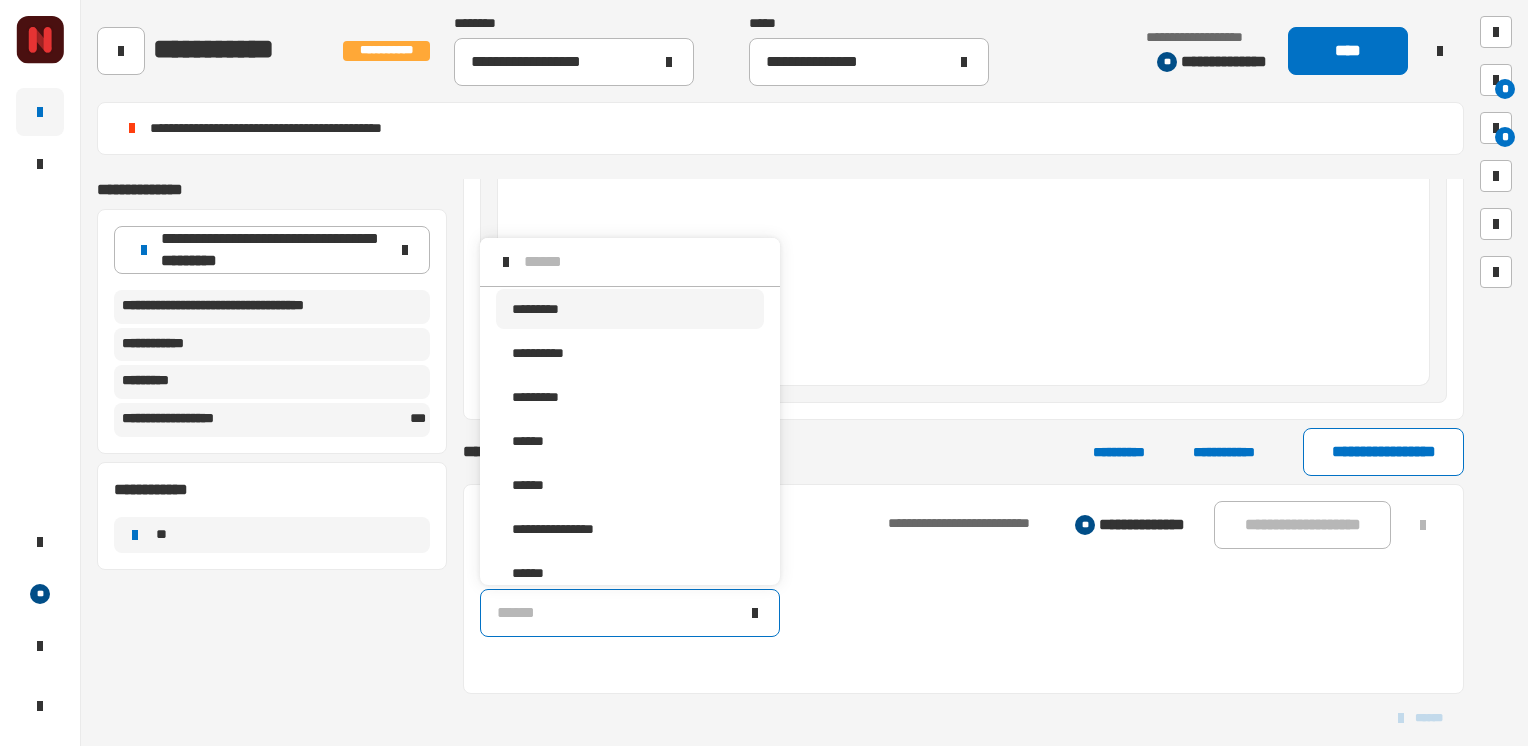 scroll, scrollTop: 16, scrollLeft: 0, axis: vertical 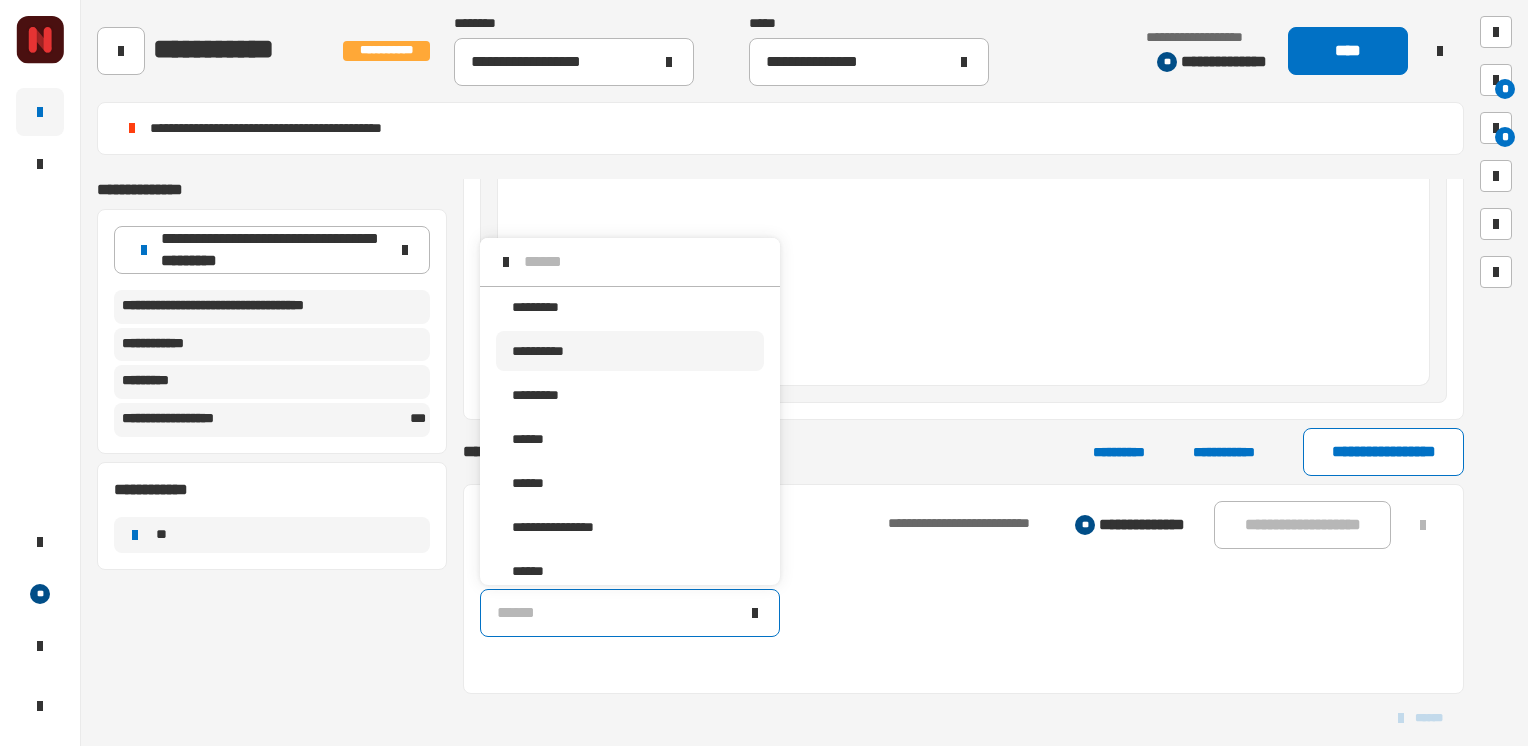 click on "**********" at bounding box center [630, 351] 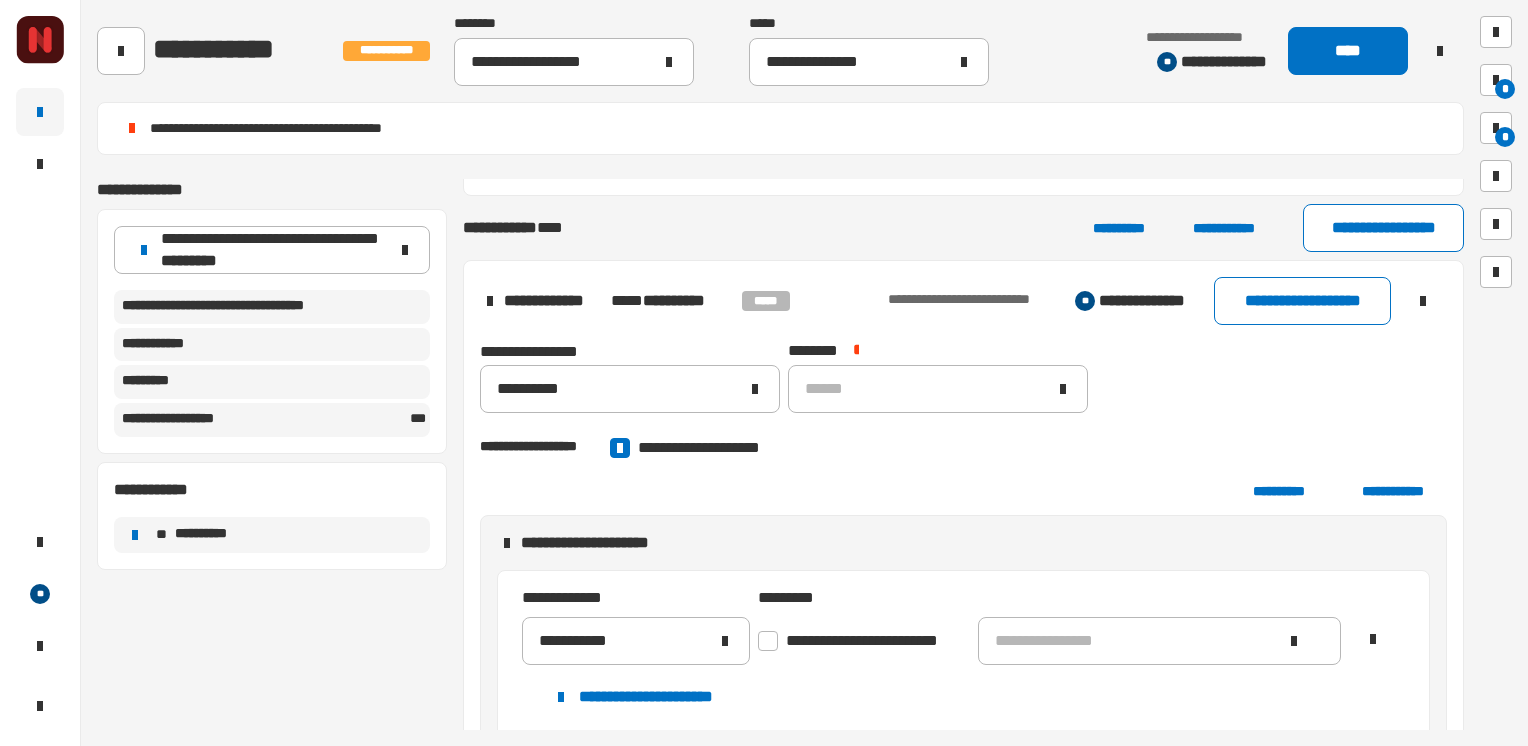 scroll, scrollTop: 1802, scrollLeft: 0, axis: vertical 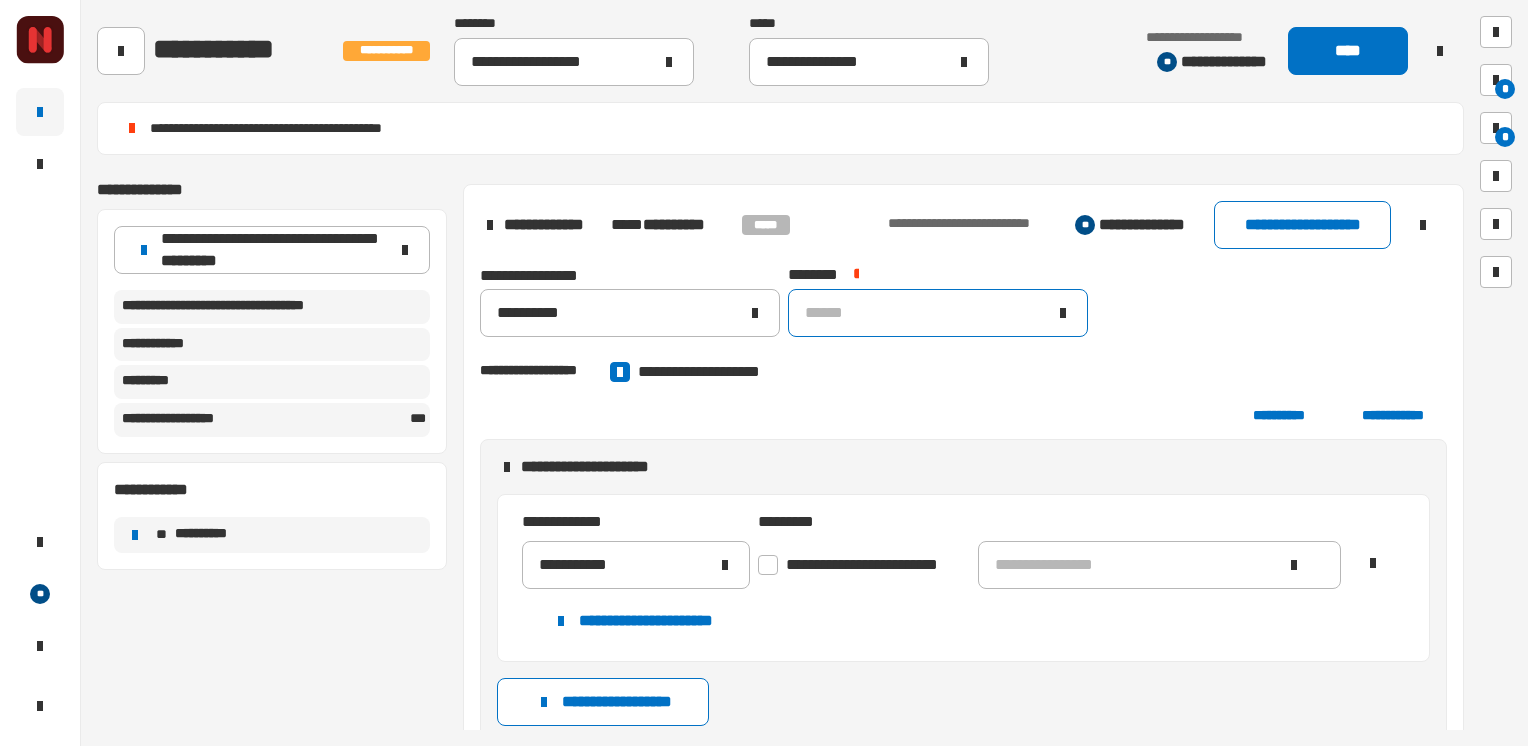 click on "******" at bounding box center (938, 313) 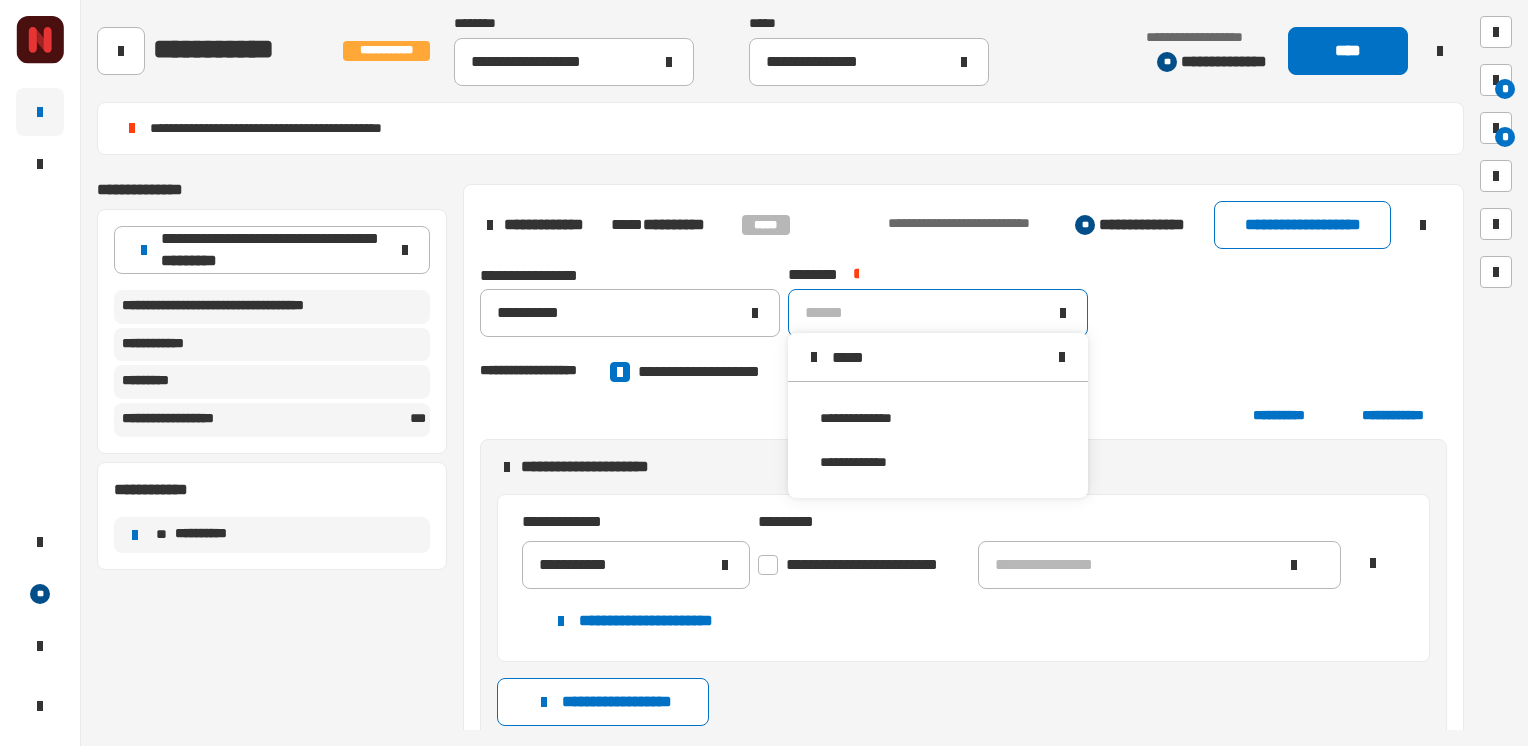 scroll, scrollTop: 0, scrollLeft: 0, axis: both 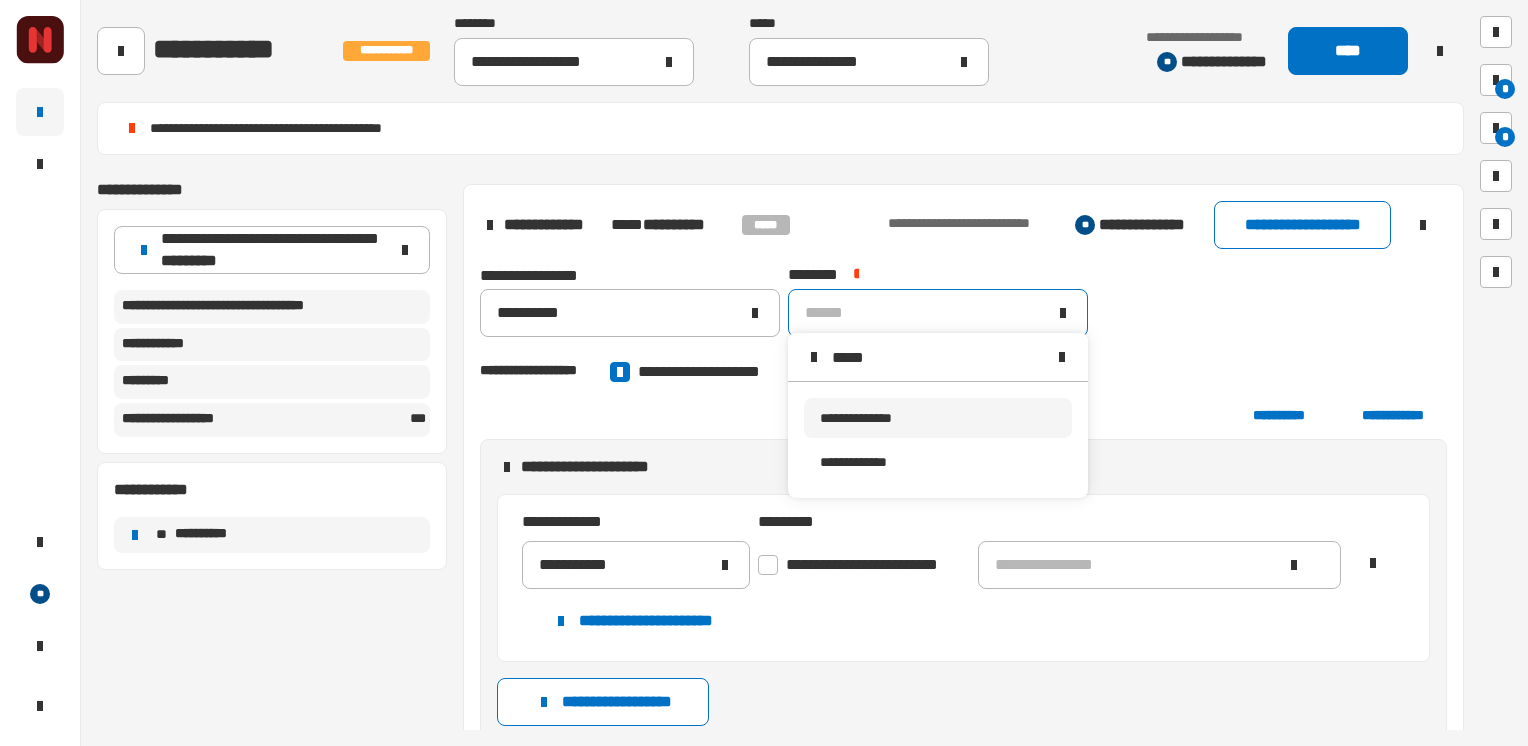 type on "*****" 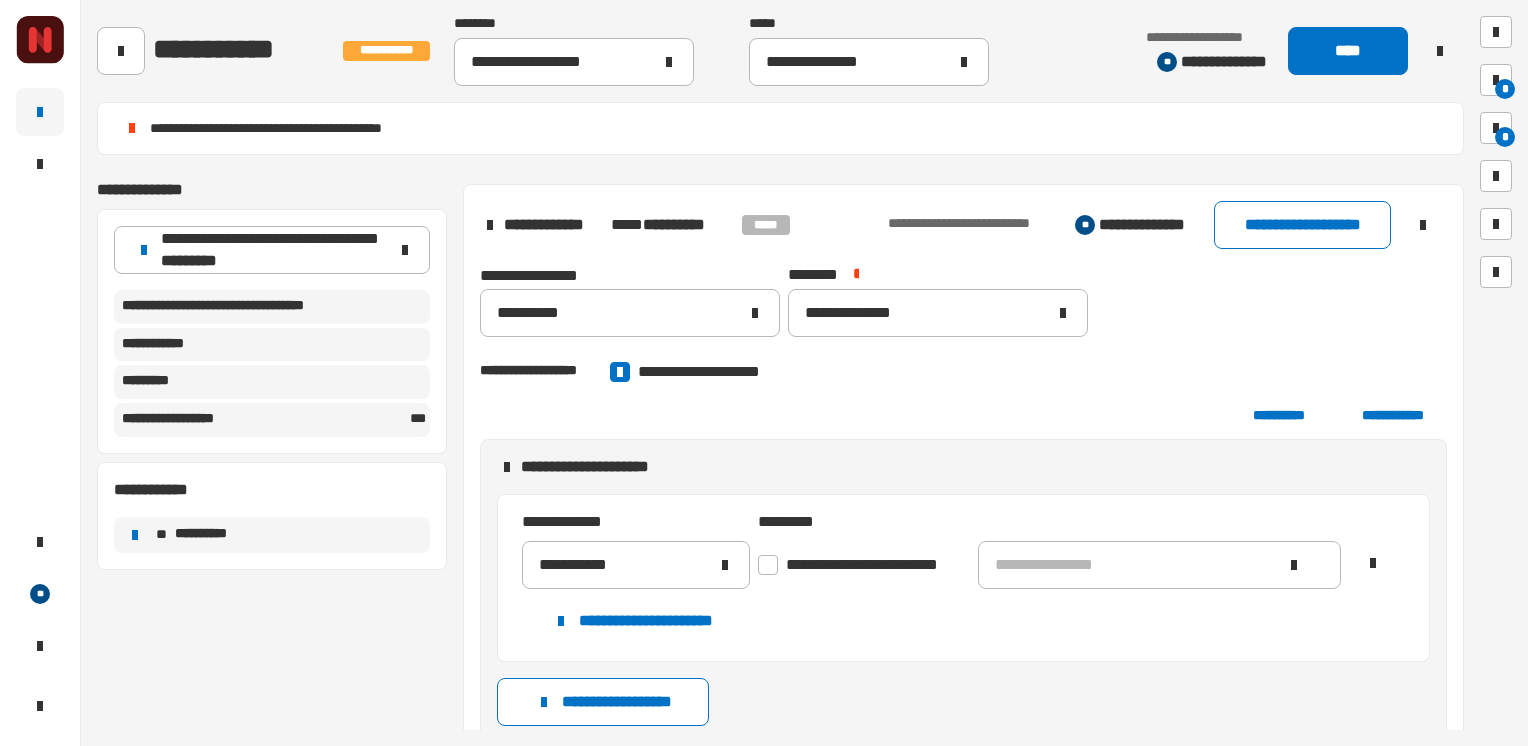click at bounding box center [768, 565] 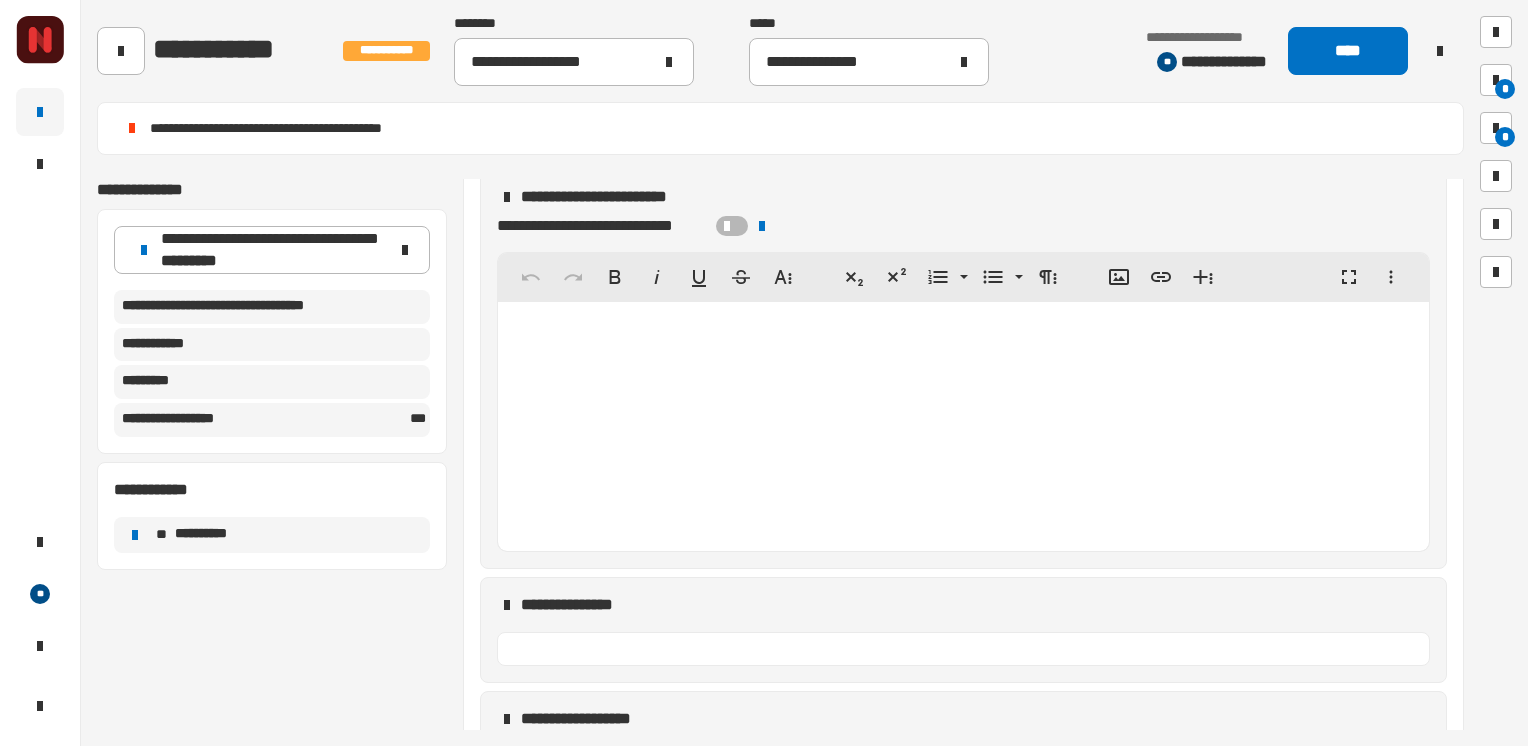 scroll, scrollTop: 2402, scrollLeft: 0, axis: vertical 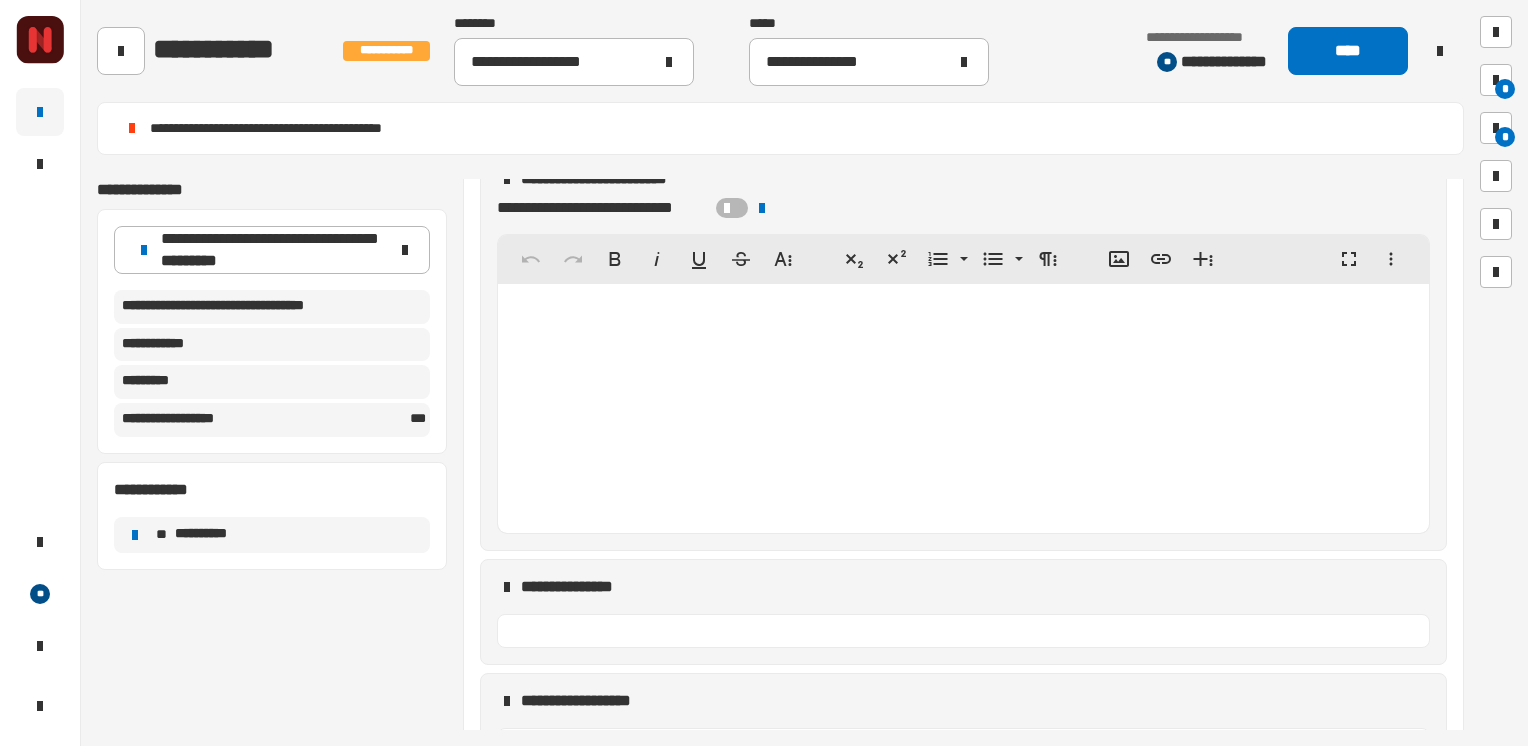 click 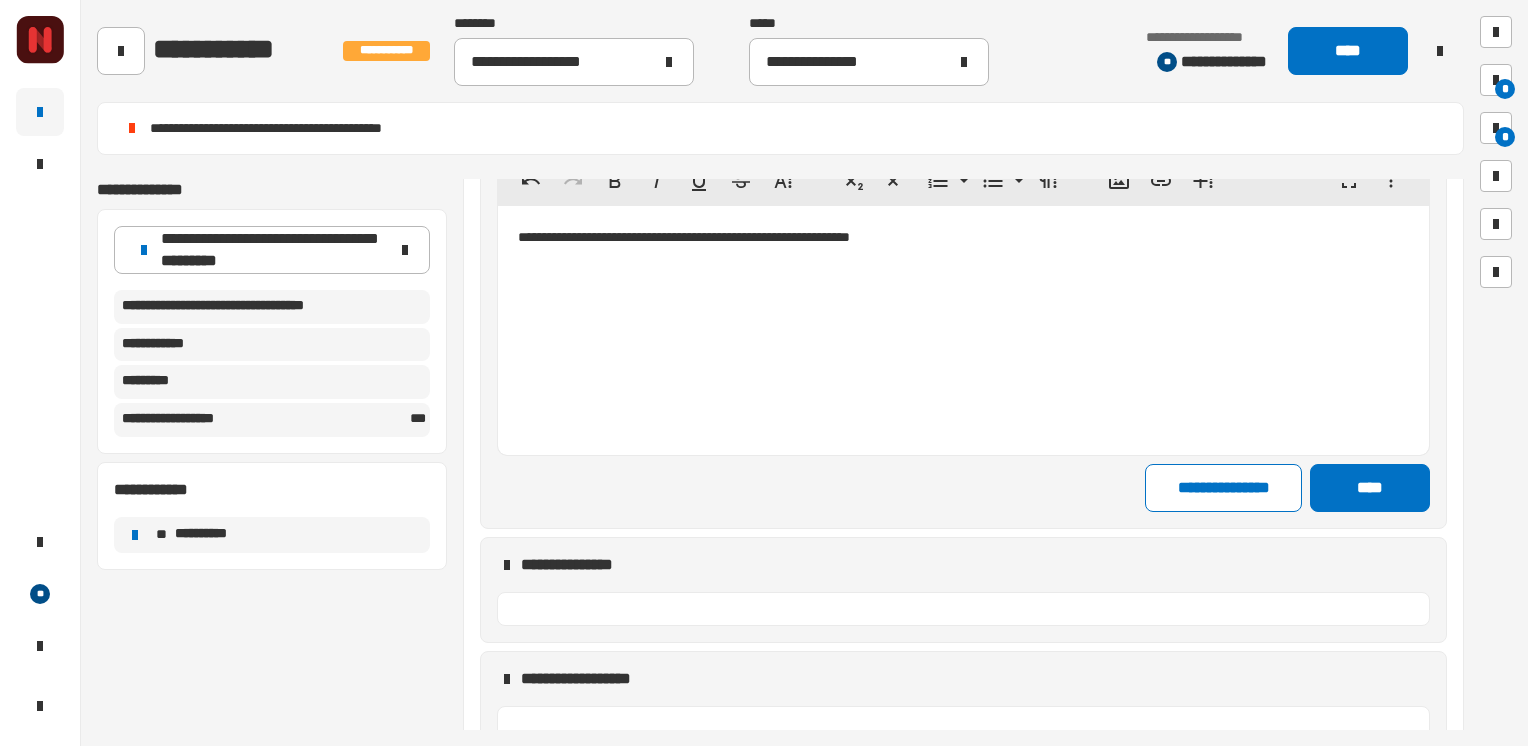 scroll, scrollTop: 2502, scrollLeft: 0, axis: vertical 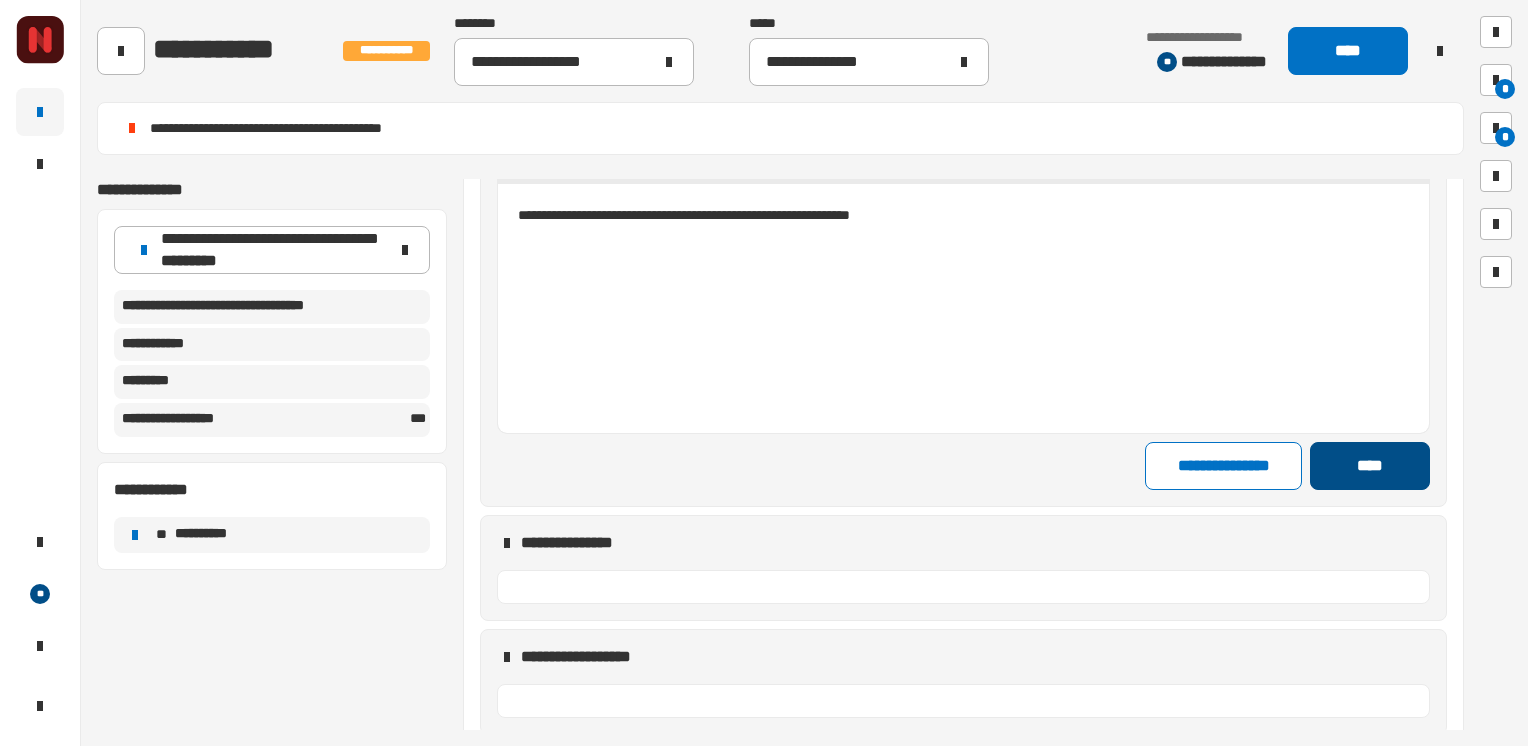 click on "****" 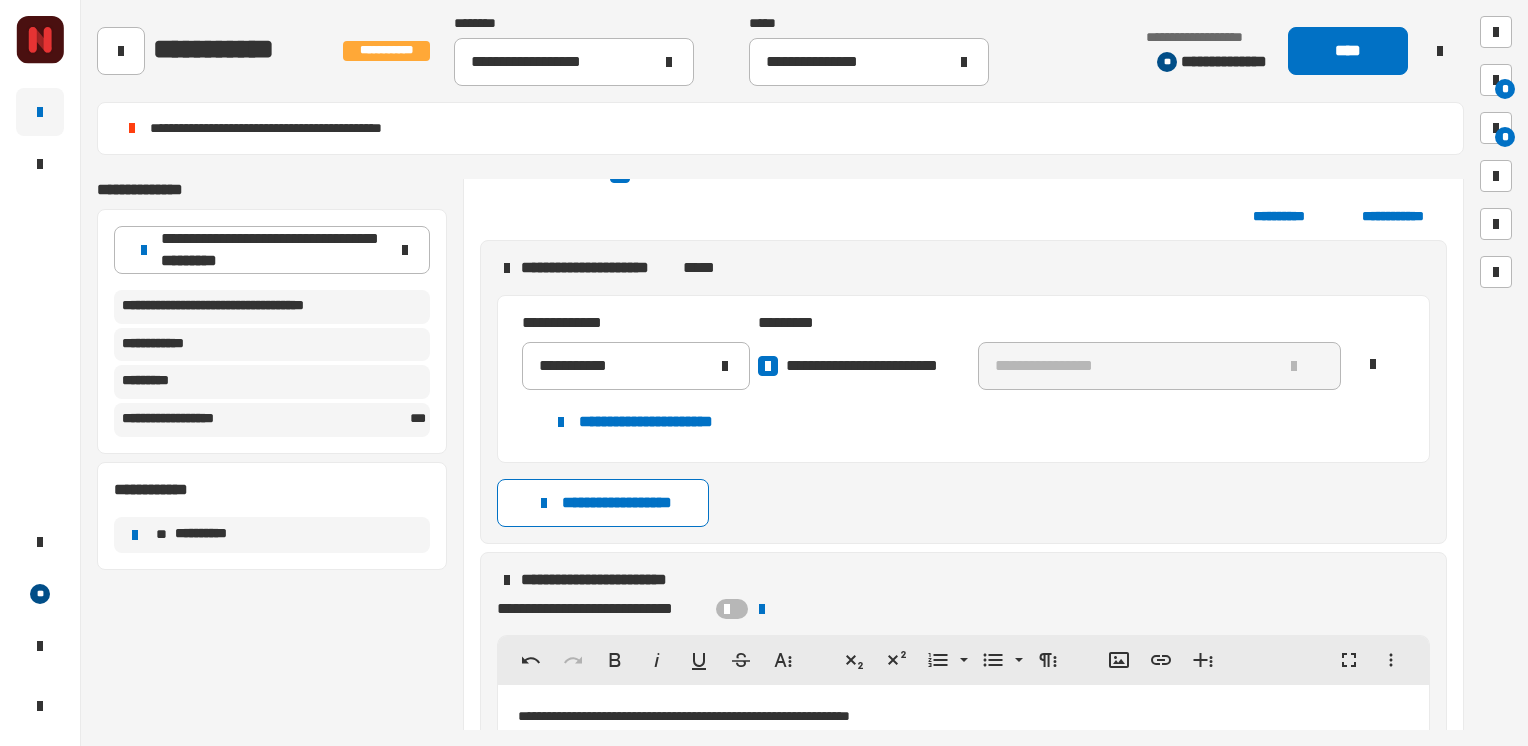 scroll, scrollTop: 2000, scrollLeft: 0, axis: vertical 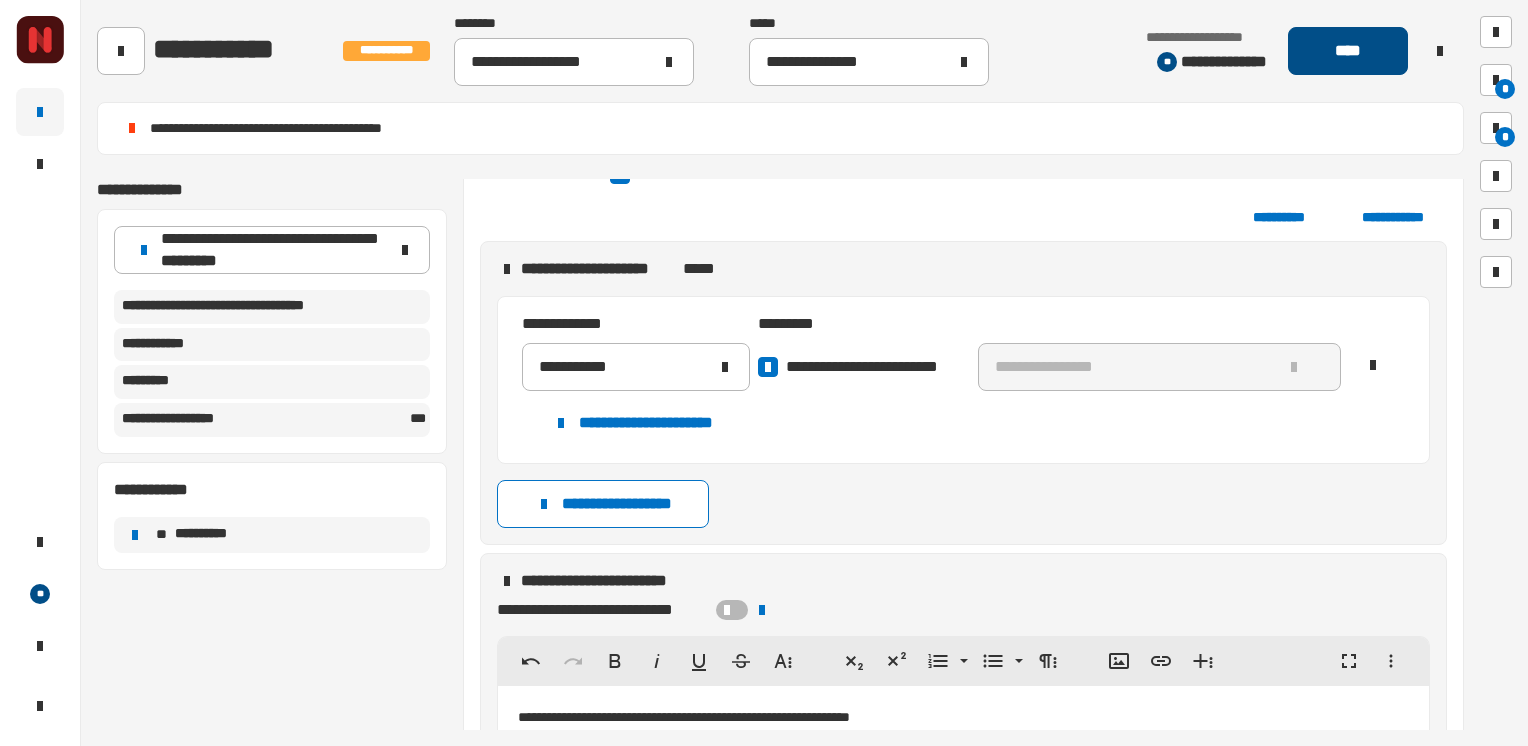 click on "****" 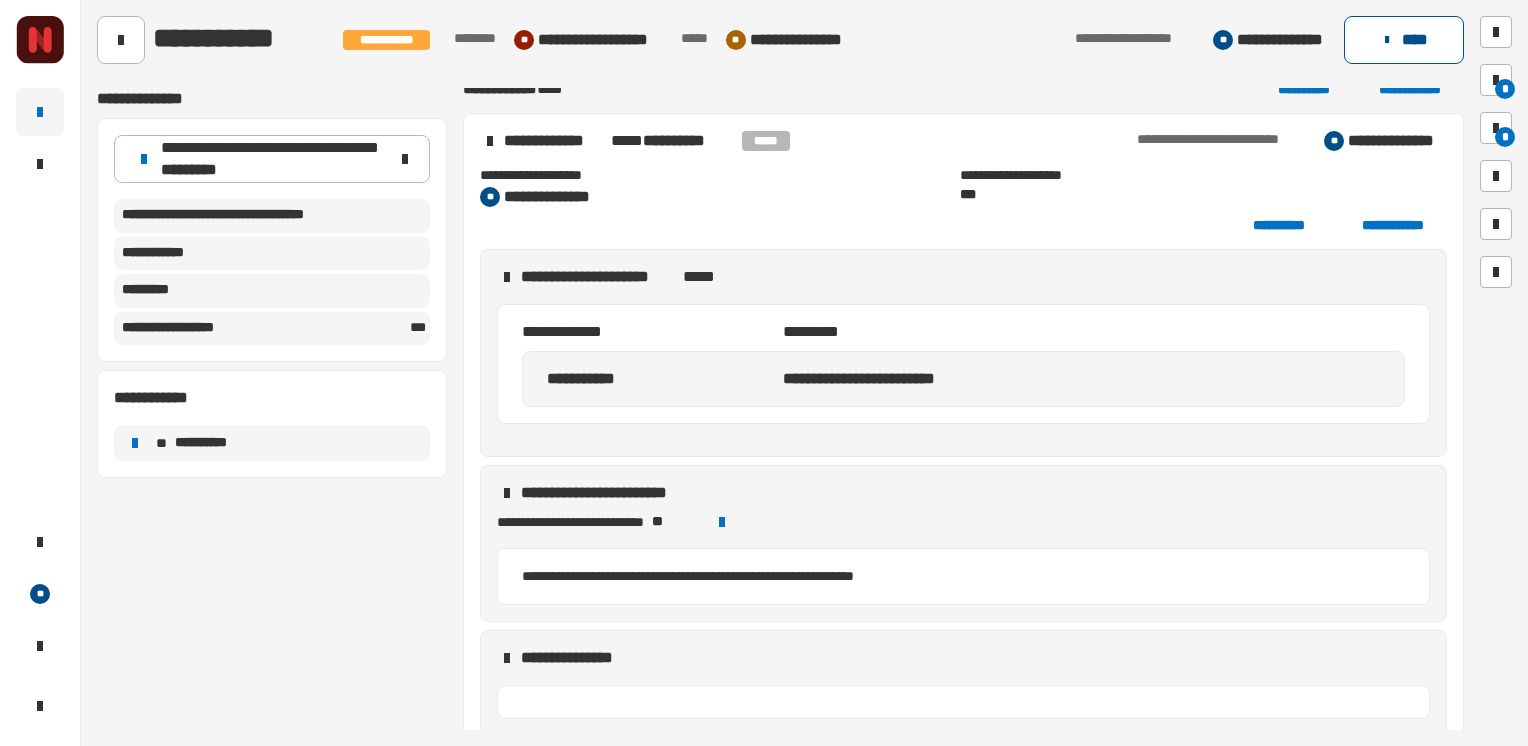 click on "****" 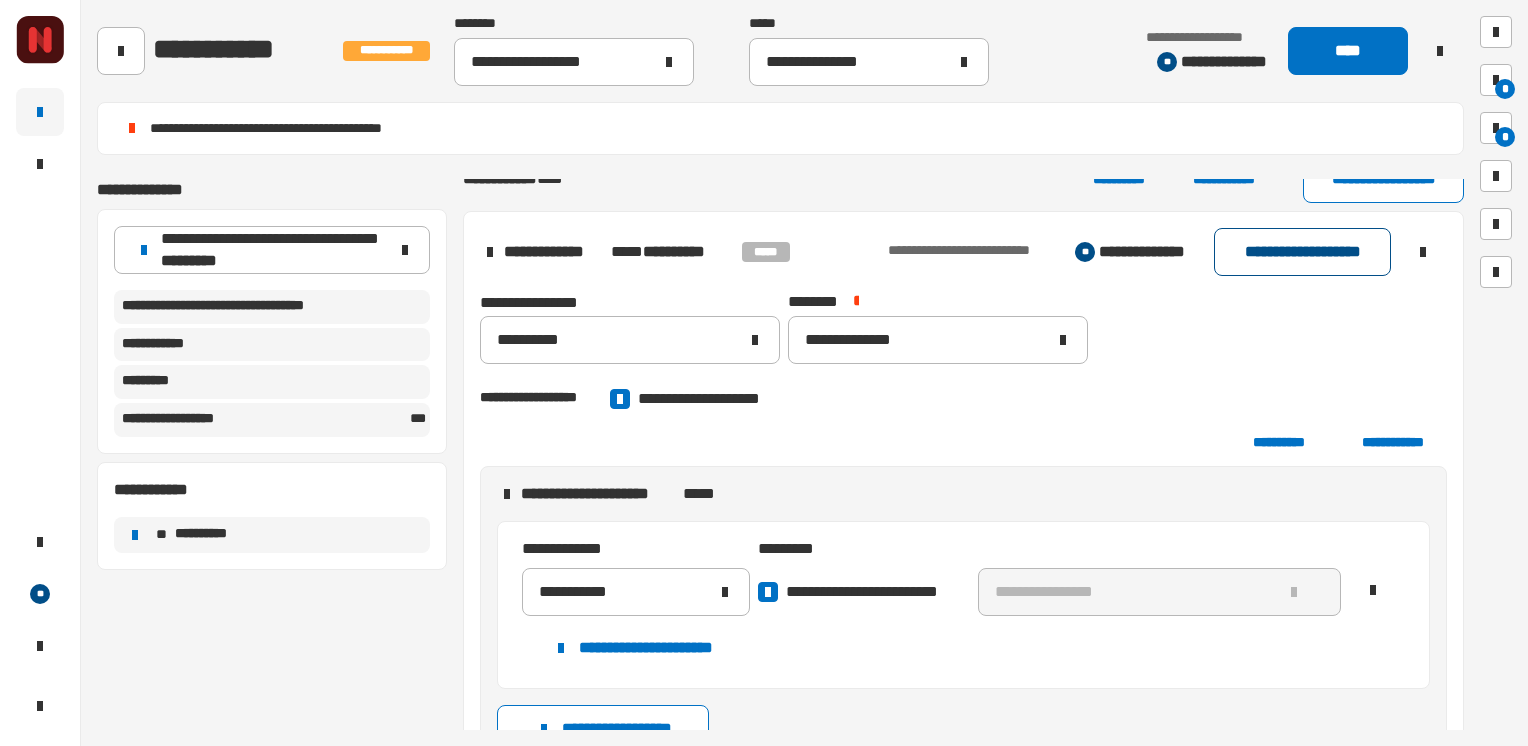 click on "**********" 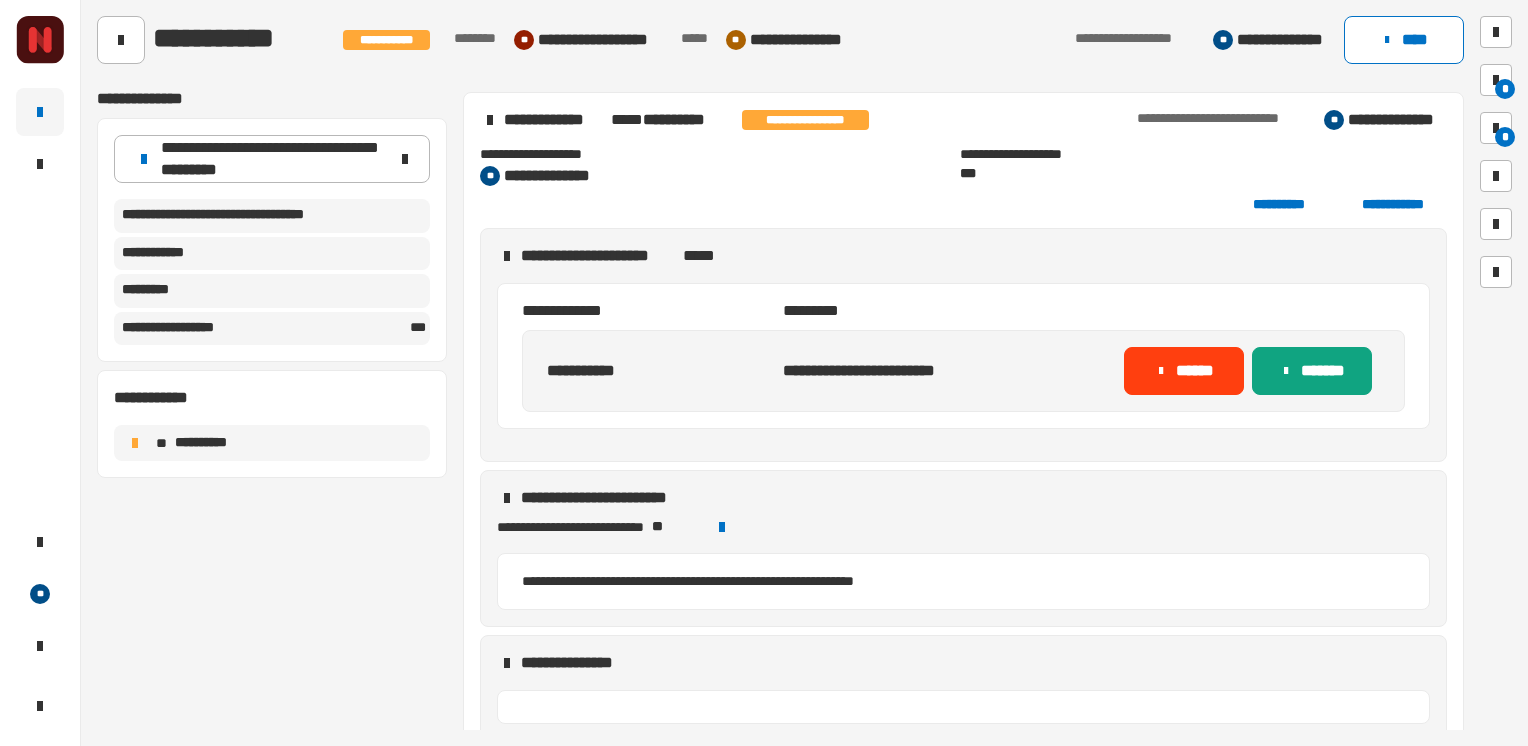 click on "*******" at bounding box center (1312, 371) 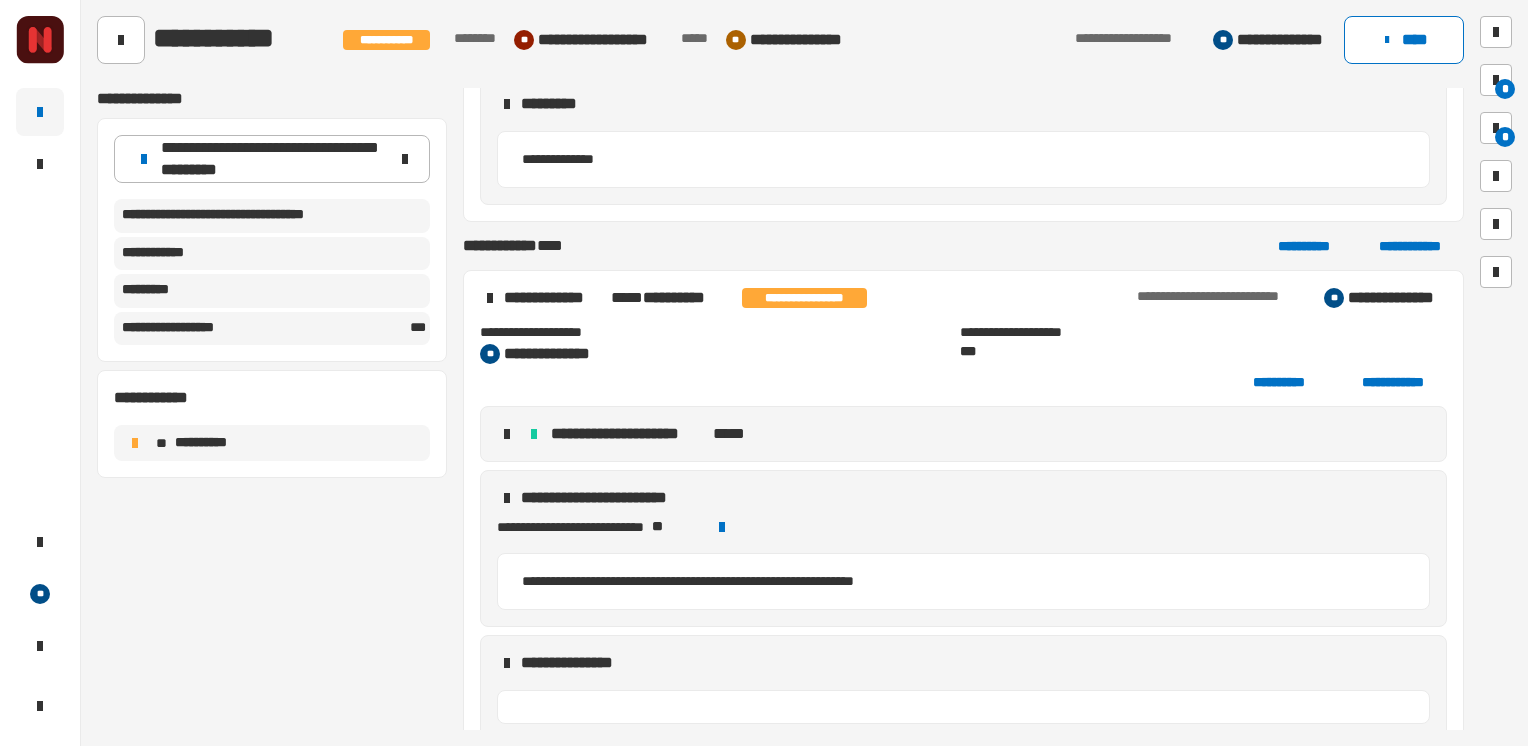 scroll, scrollTop: 1115, scrollLeft: 0, axis: vertical 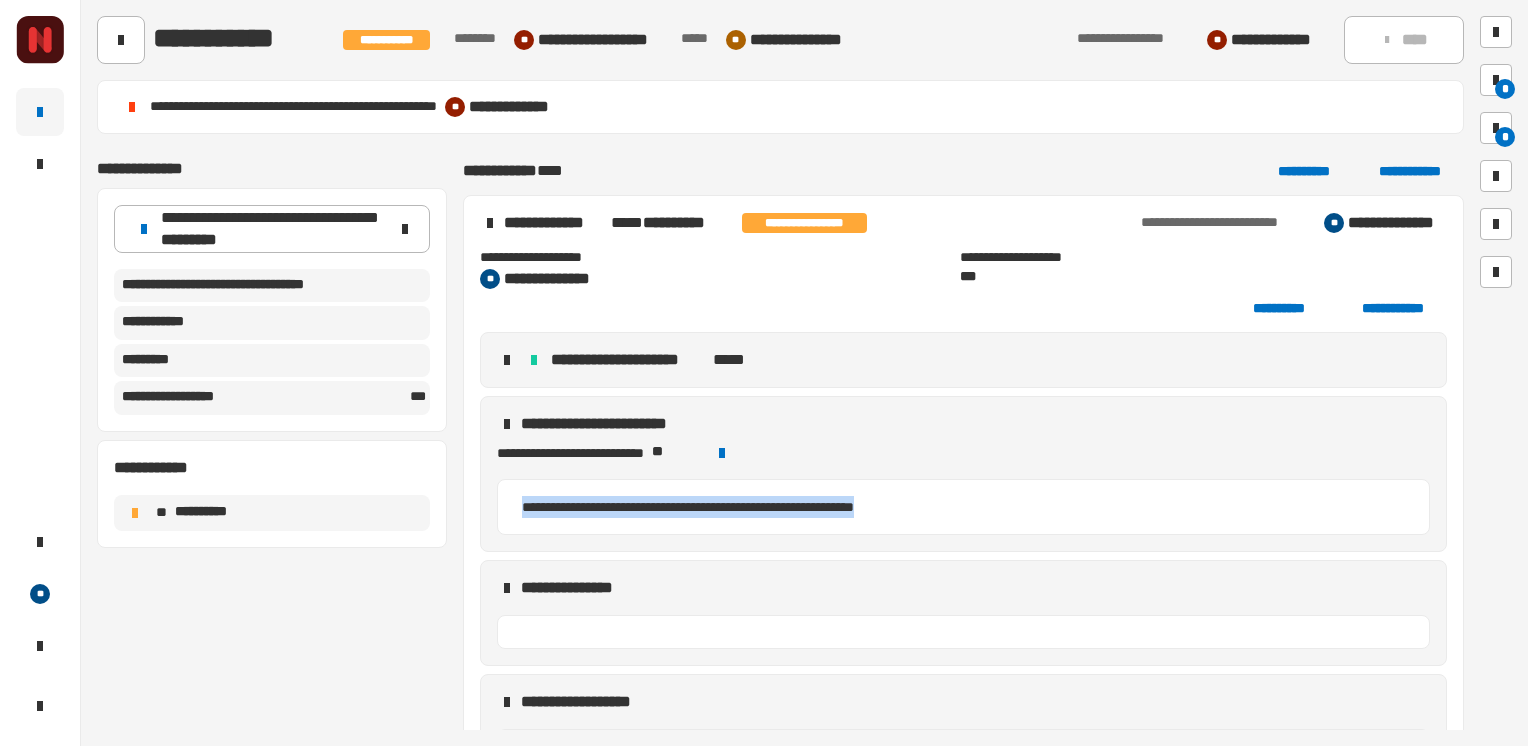 drag, startPoint x: 972, startPoint y: 510, endPoint x: 516, endPoint y: 502, distance: 456.07016 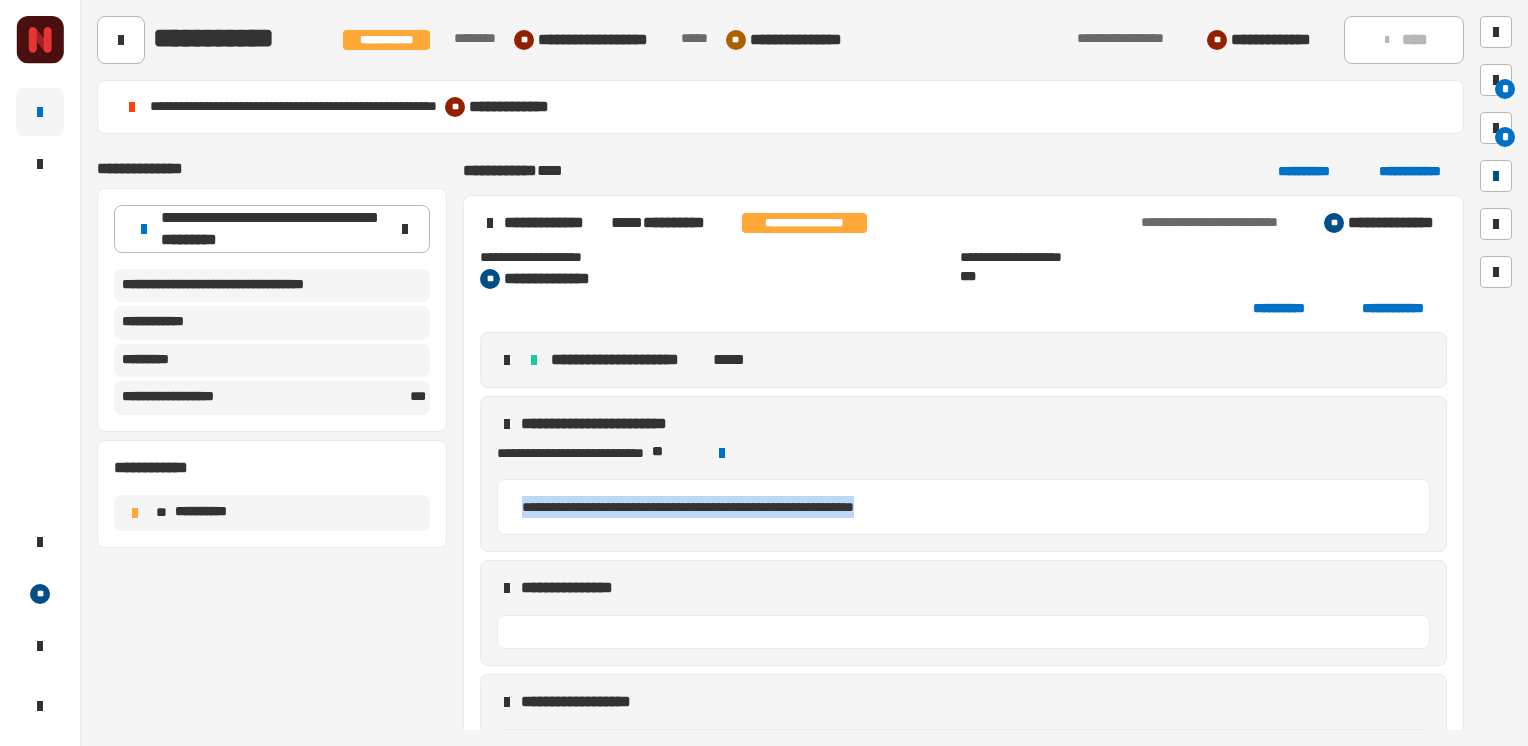 copy on "**********" 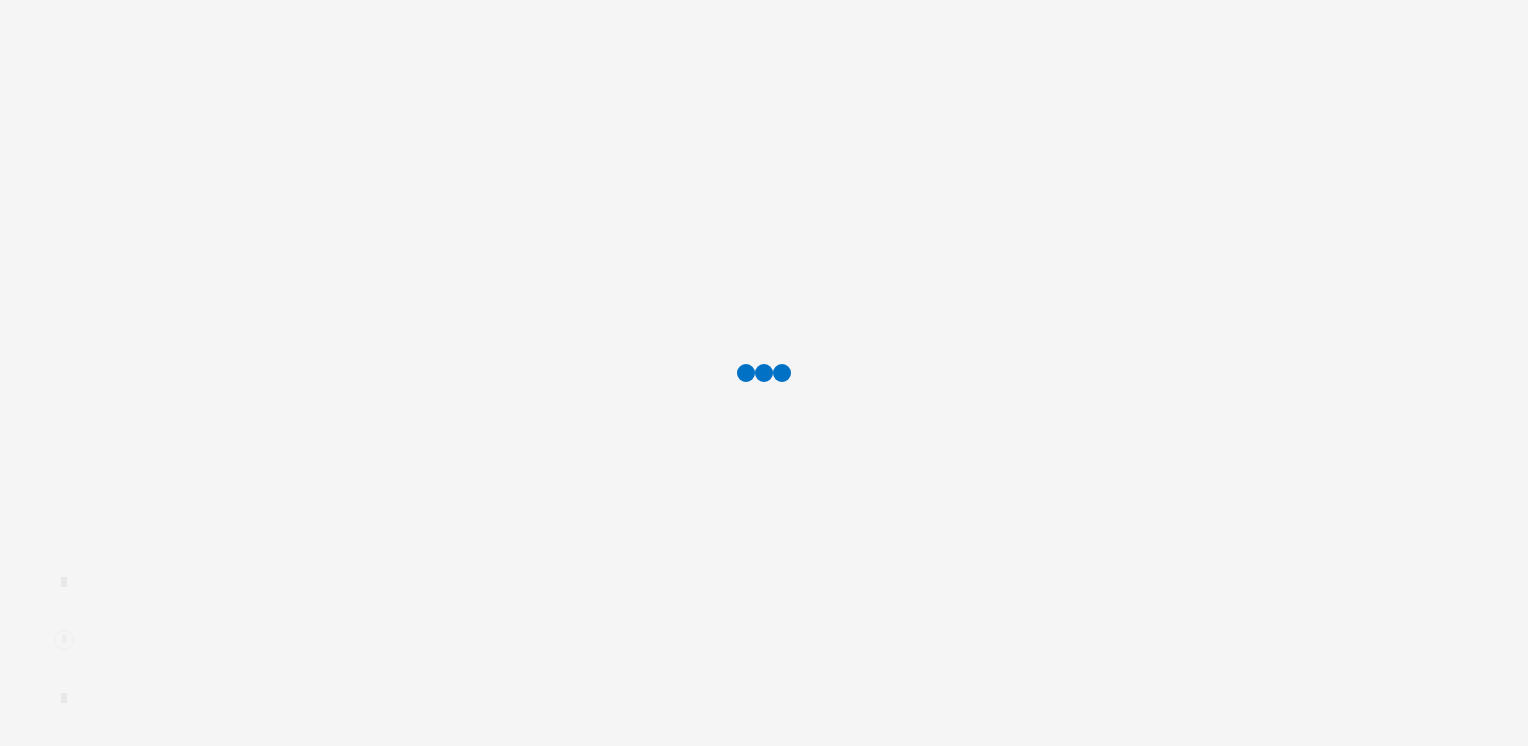 scroll, scrollTop: 0, scrollLeft: 0, axis: both 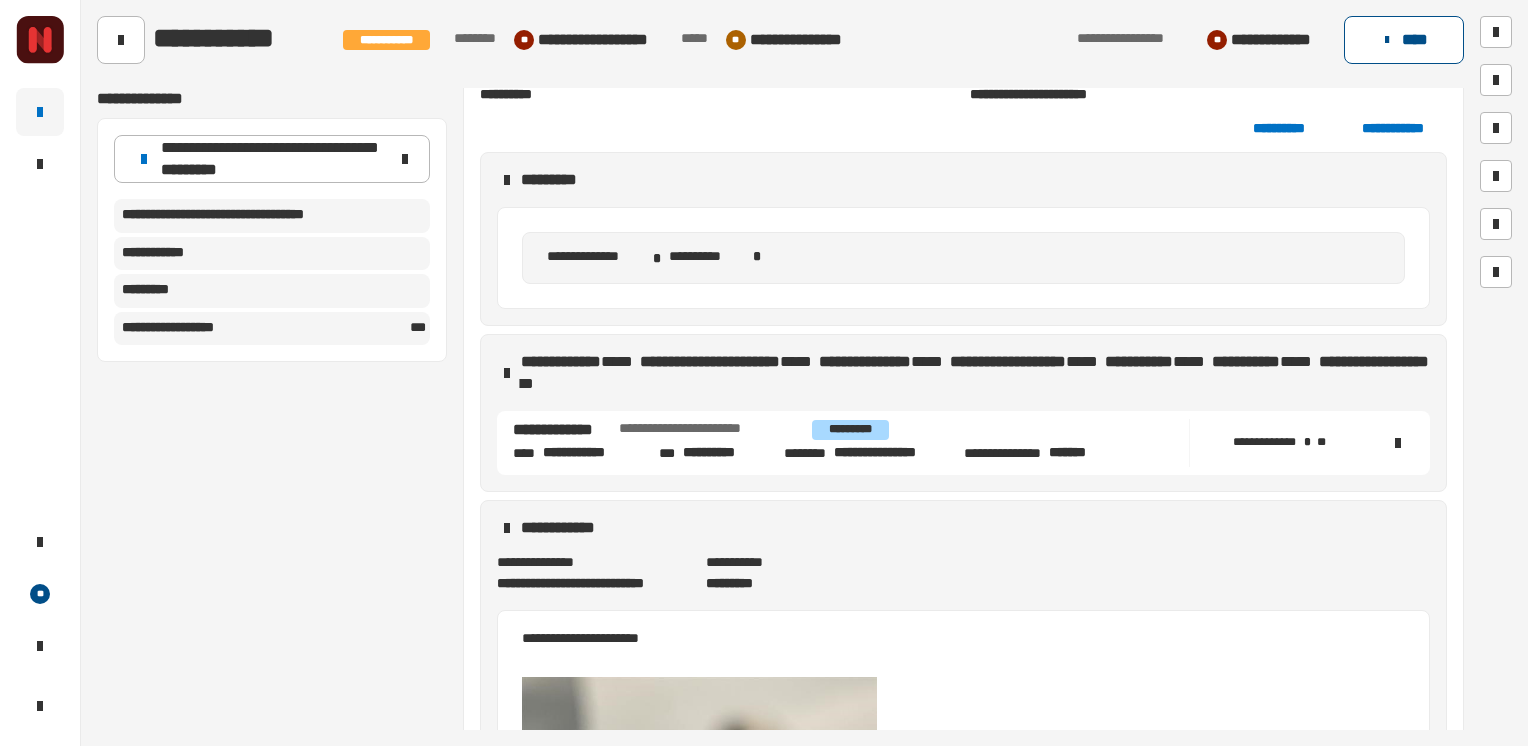 click 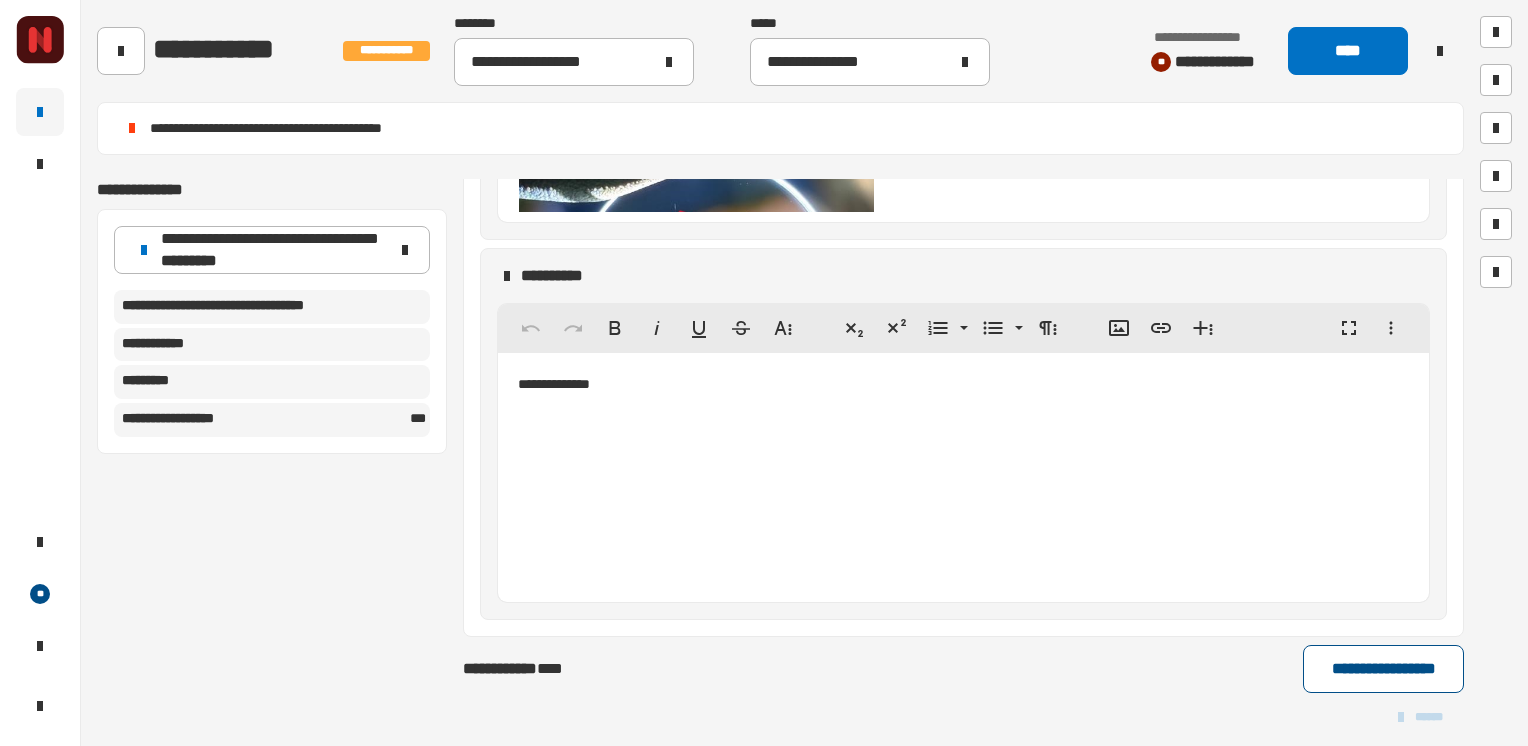 click on "**********" 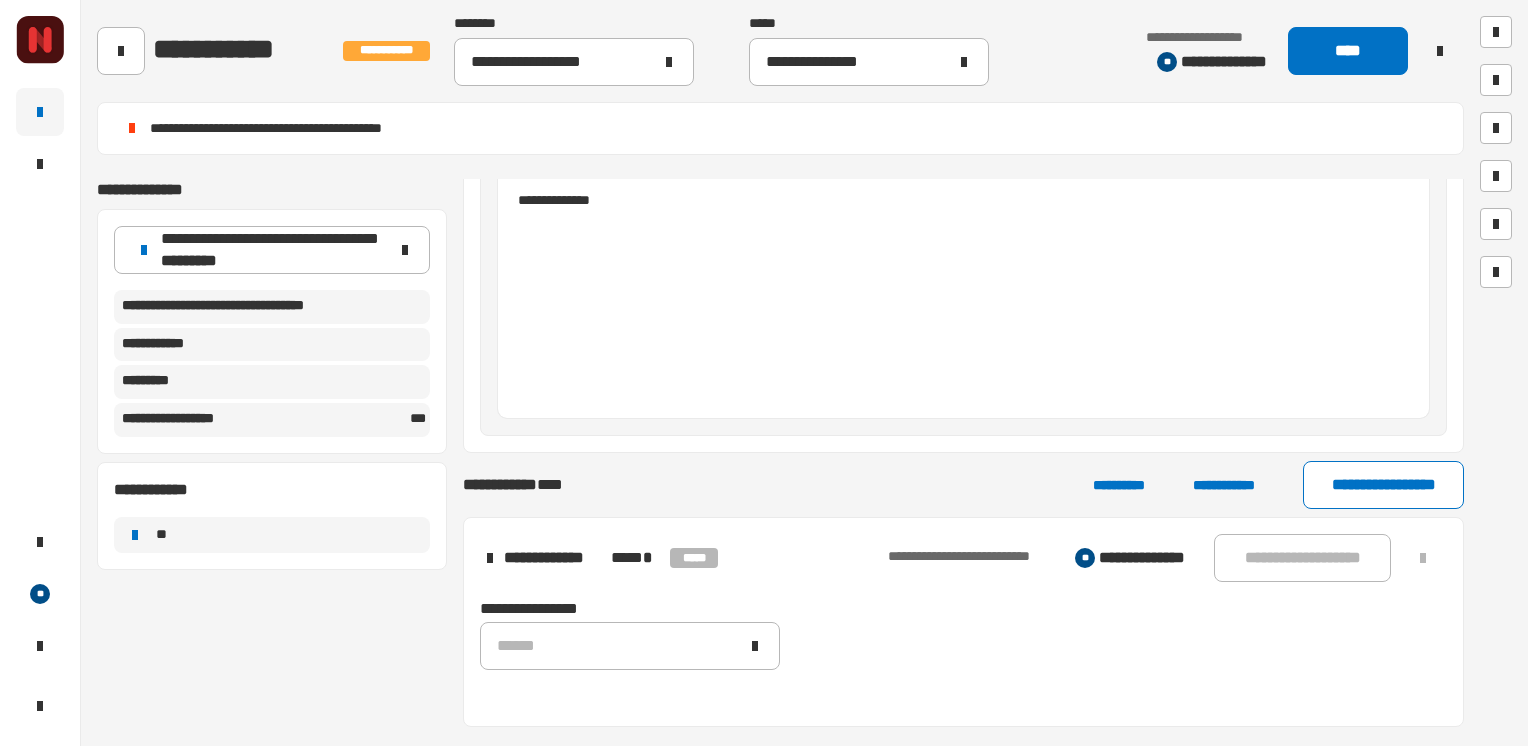 scroll, scrollTop: 1460, scrollLeft: 0, axis: vertical 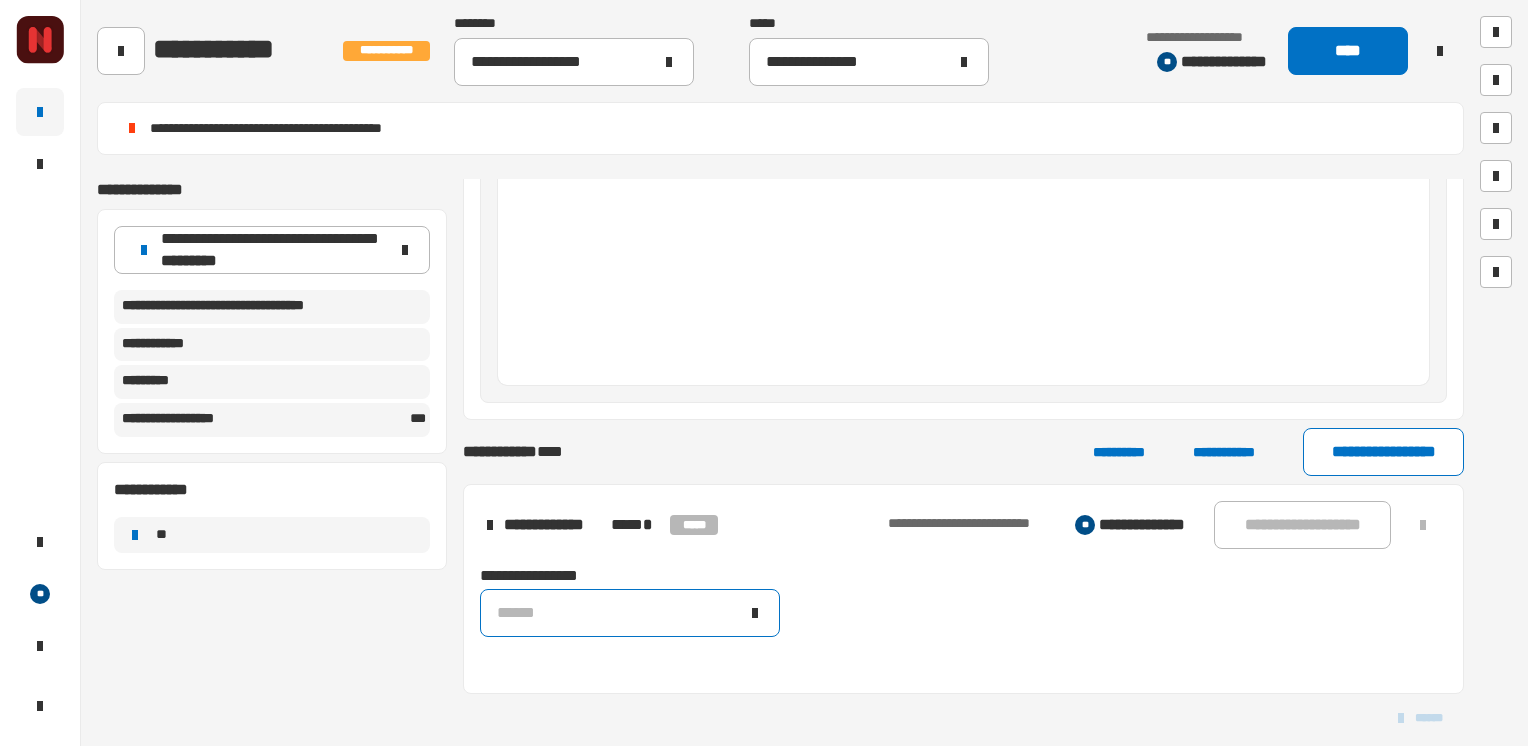 drag, startPoint x: 587, startPoint y: 606, endPoint x: 597, endPoint y: 602, distance: 10.770329 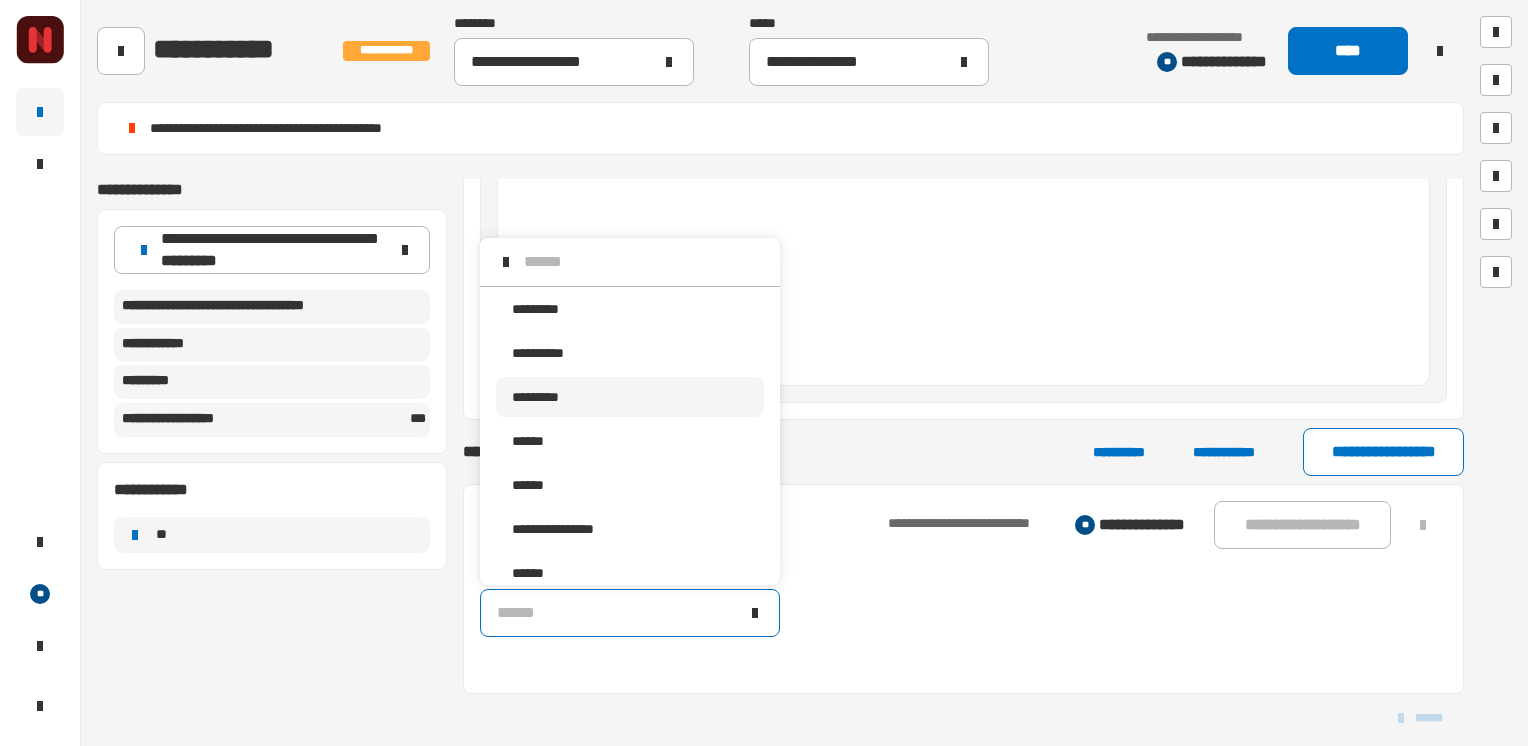 scroll, scrollTop: 16, scrollLeft: 0, axis: vertical 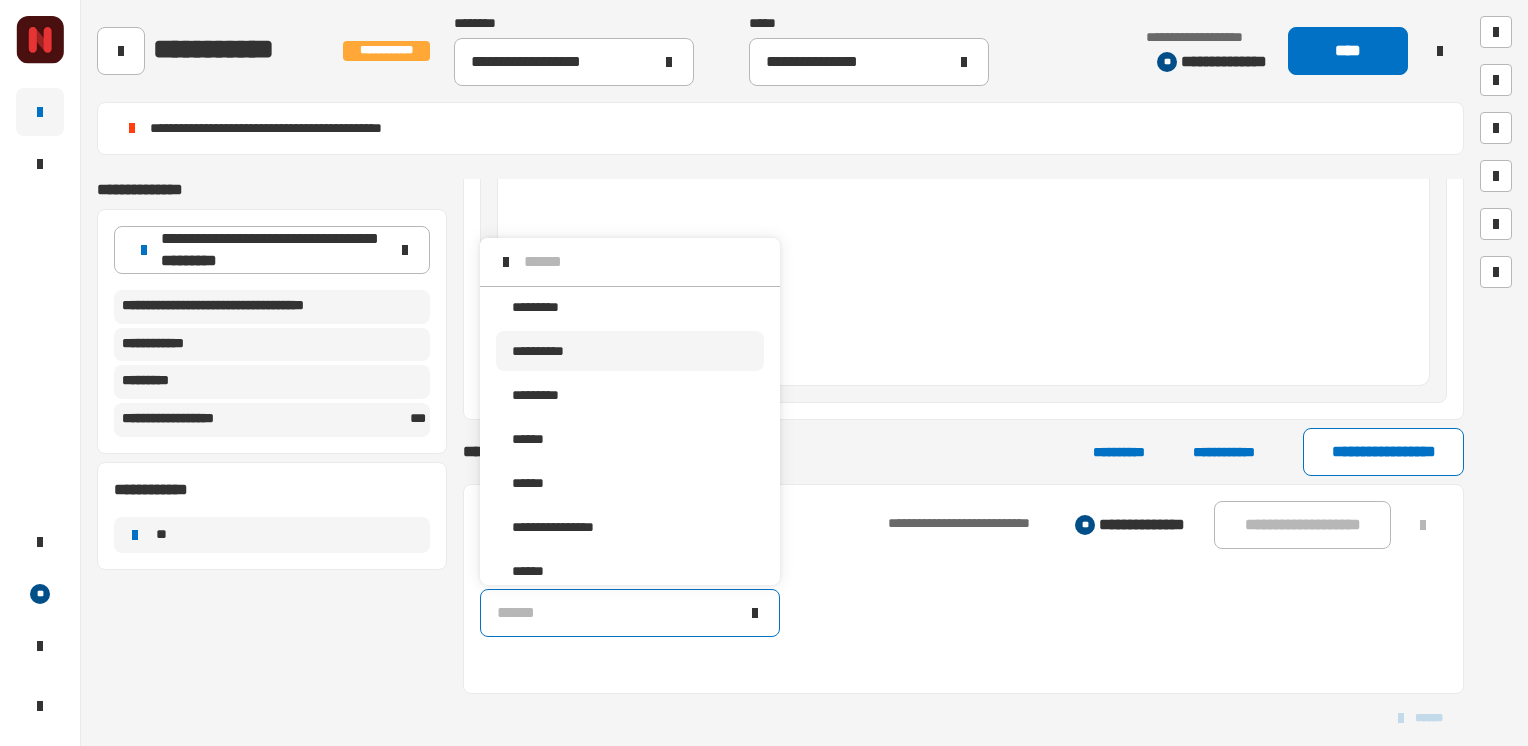 click on "**********" at bounding box center (630, 351) 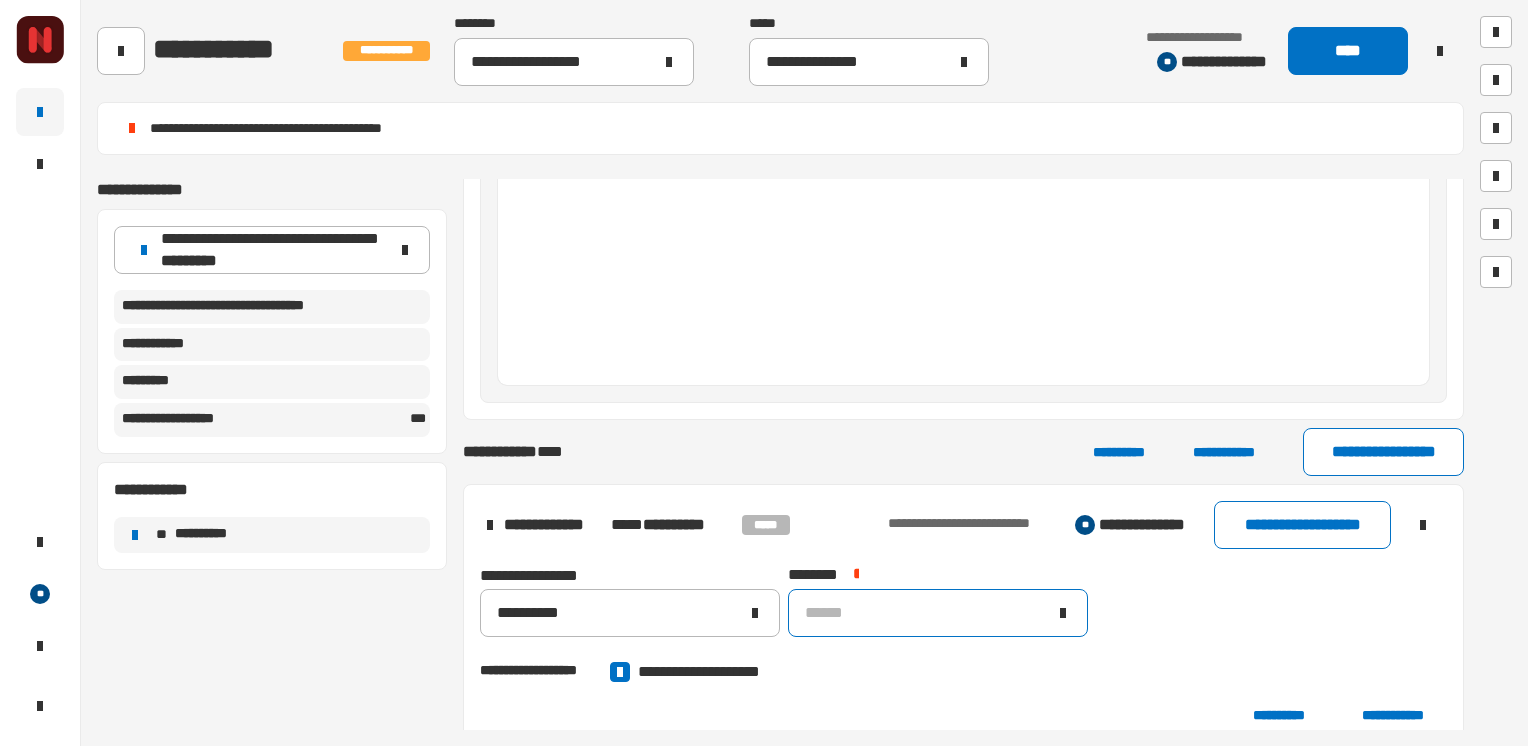 click on "******" at bounding box center [926, 613] 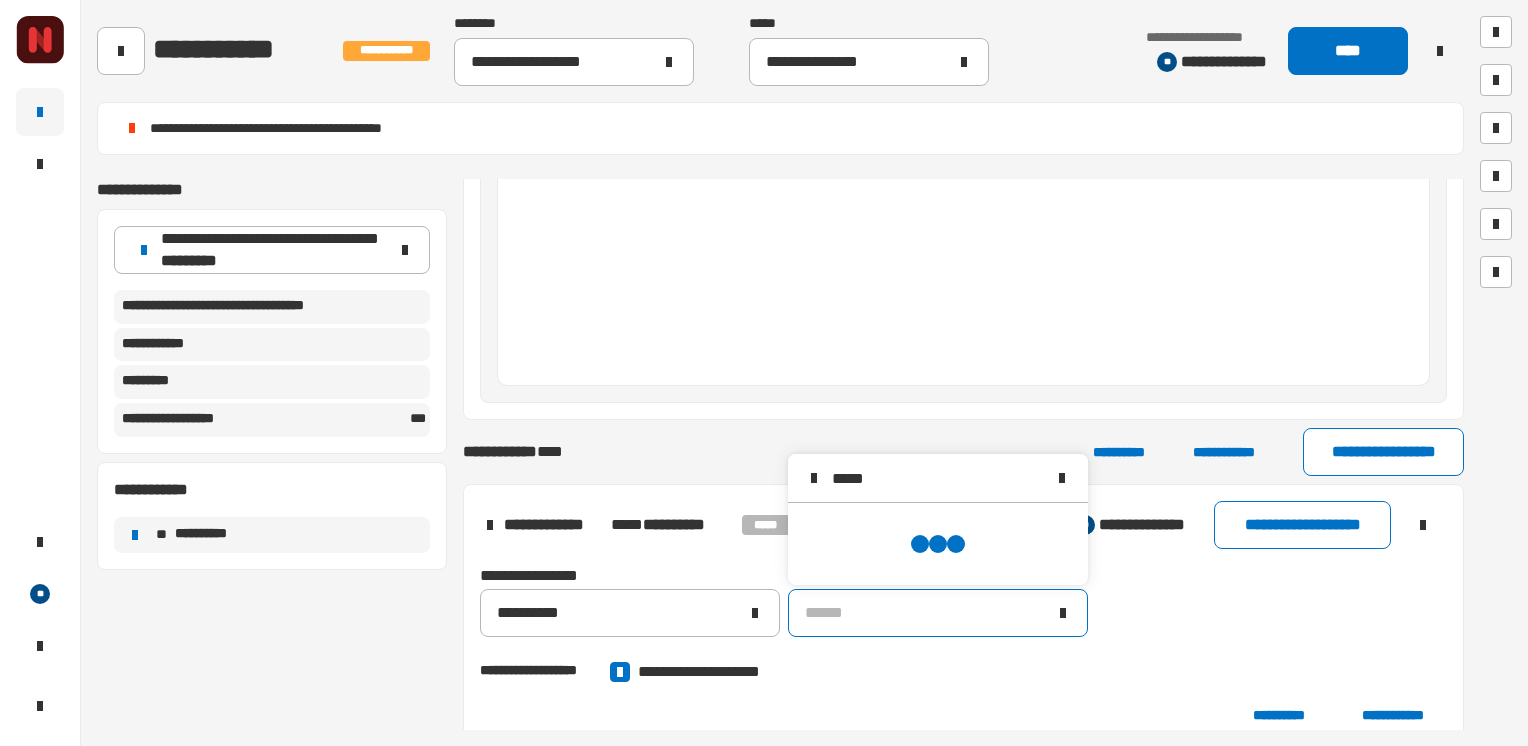 scroll, scrollTop: 0, scrollLeft: 0, axis: both 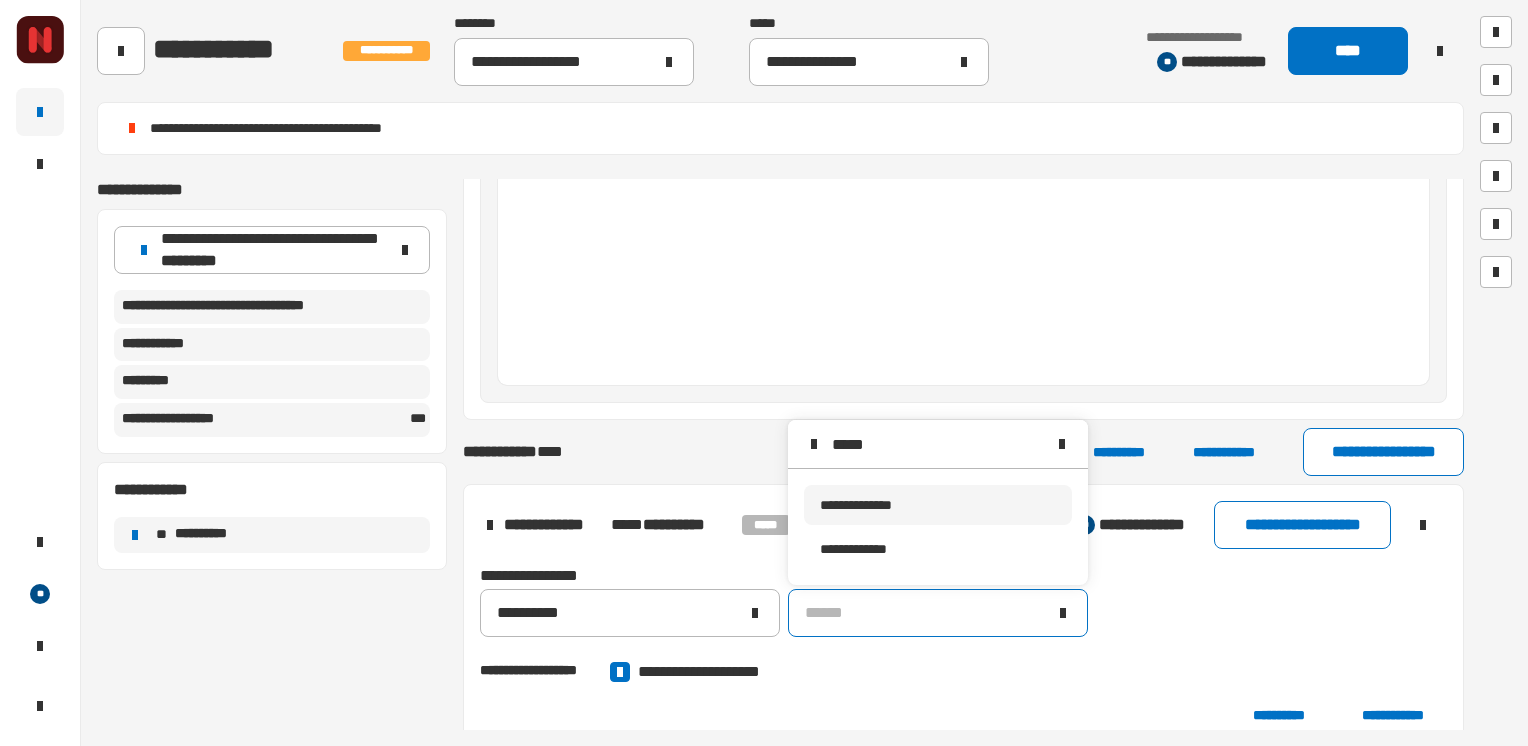 type on "*****" 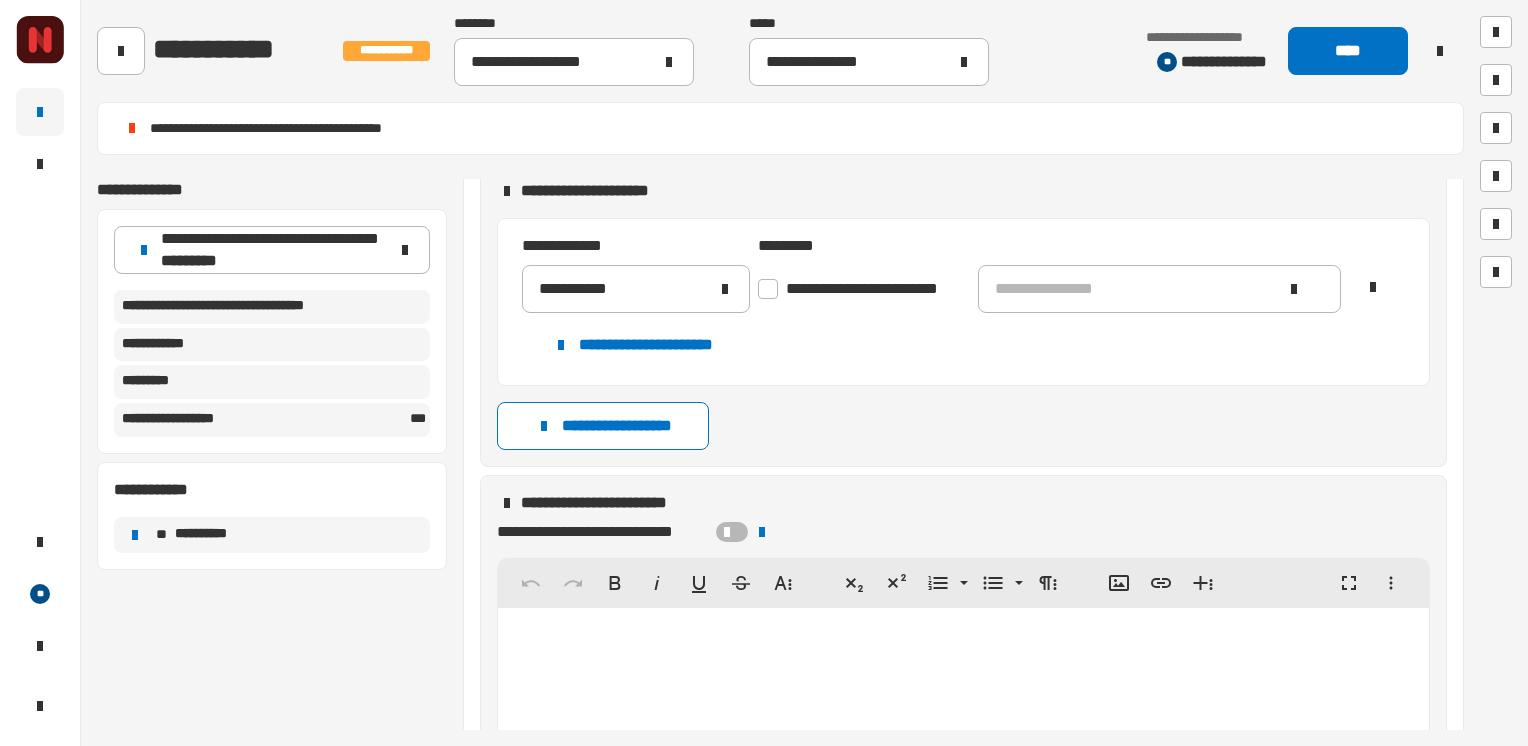scroll, scrollTop: 2060, scrollLeft: 0, axis: vertical 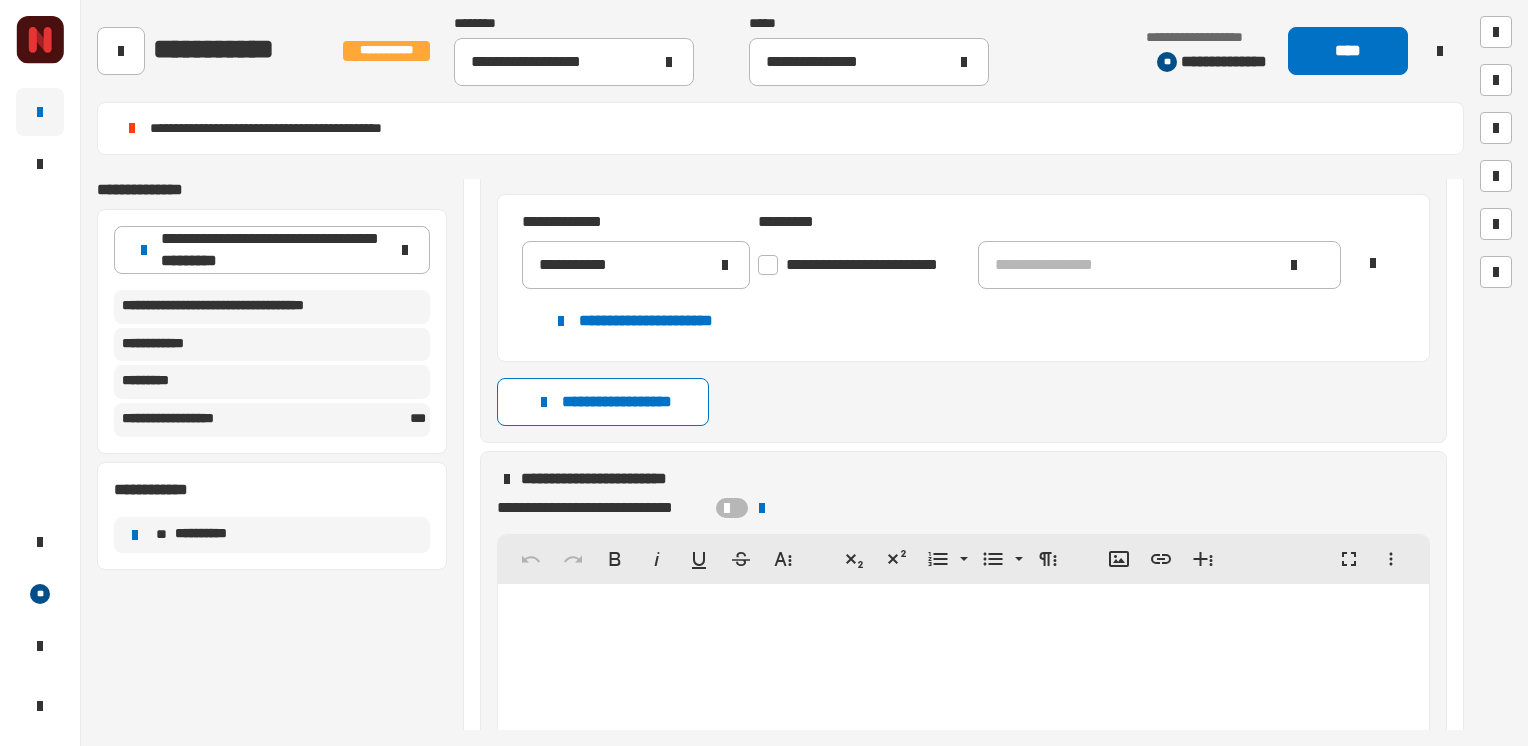 click at bounding box center (768, 265) 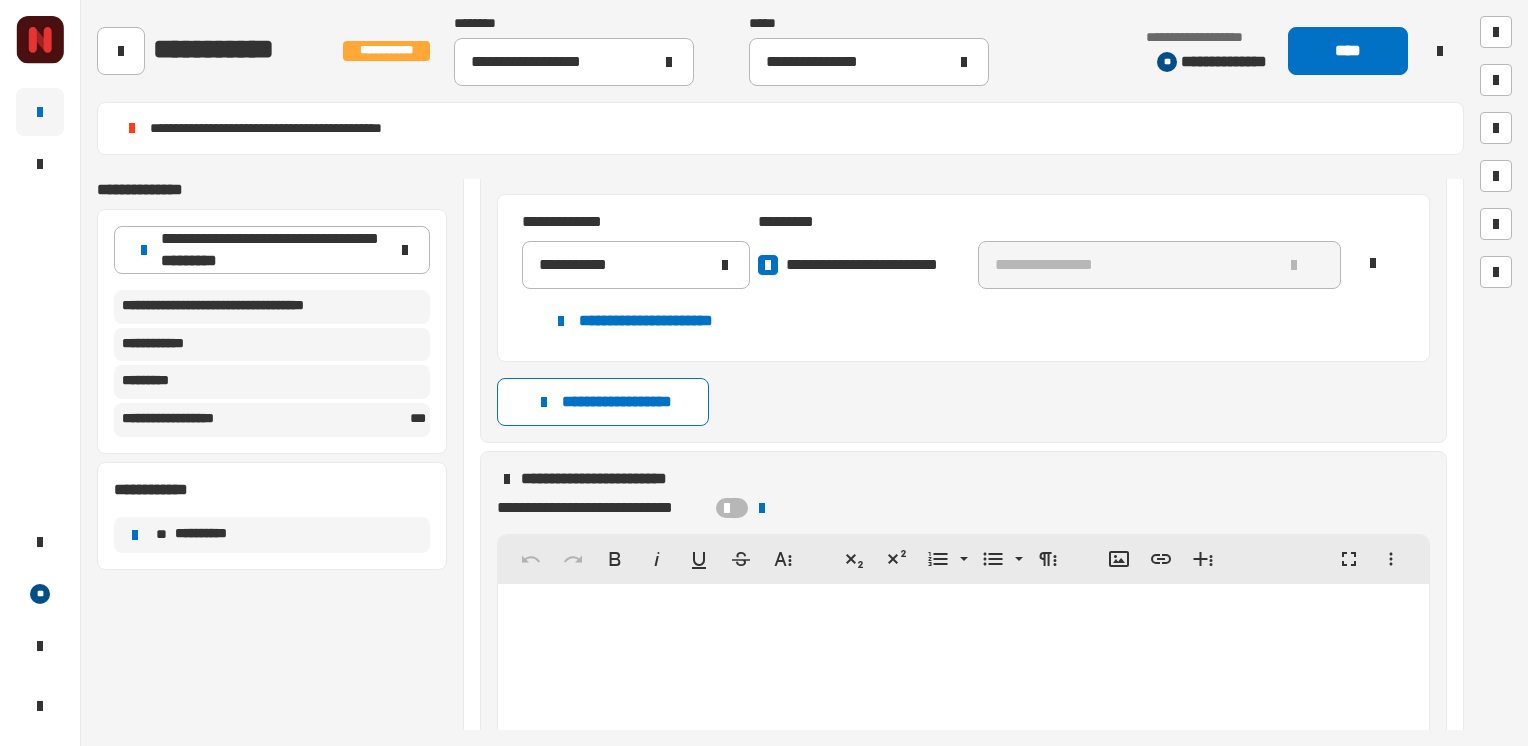 click 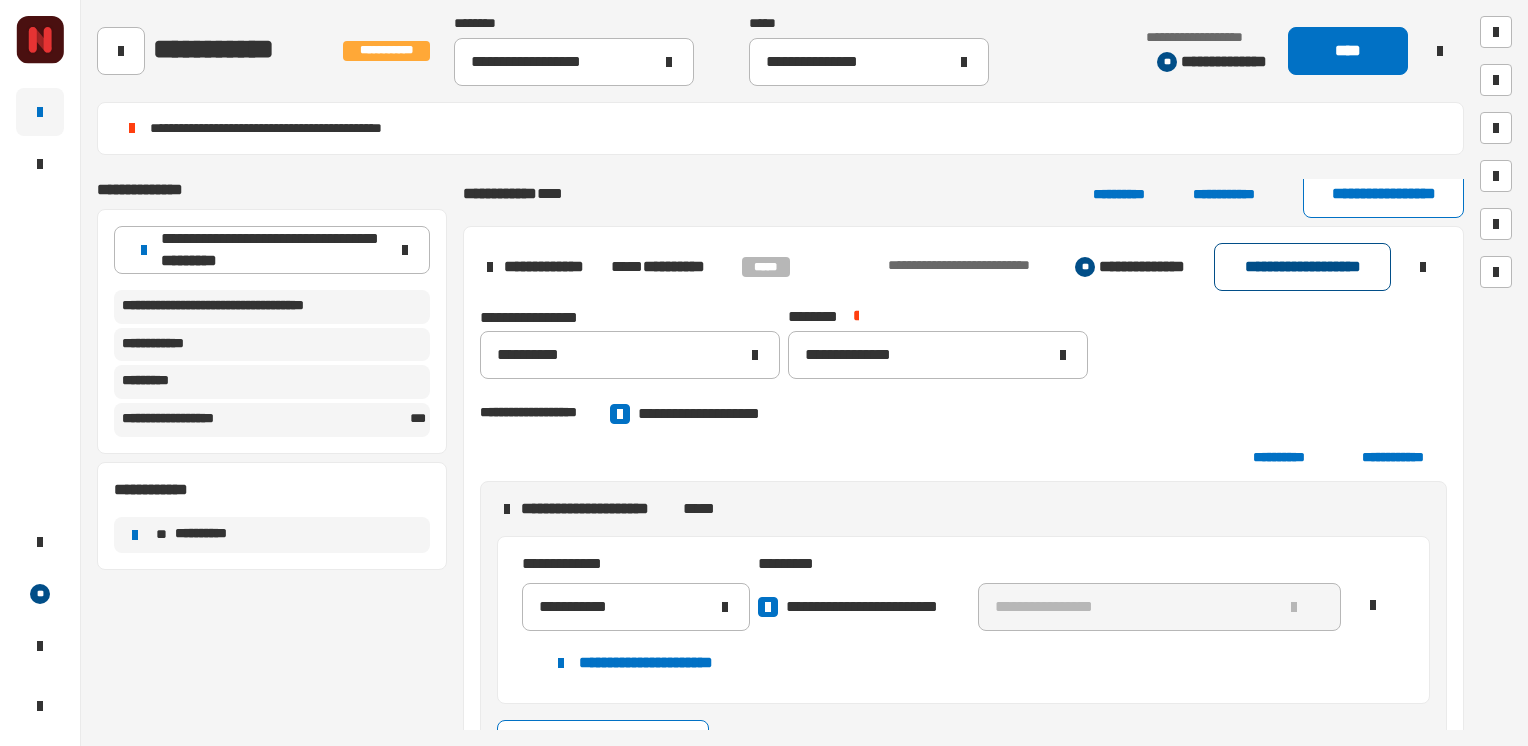 scroll, scrollTop: 1560, scrollLeft: 0, axis: vertical 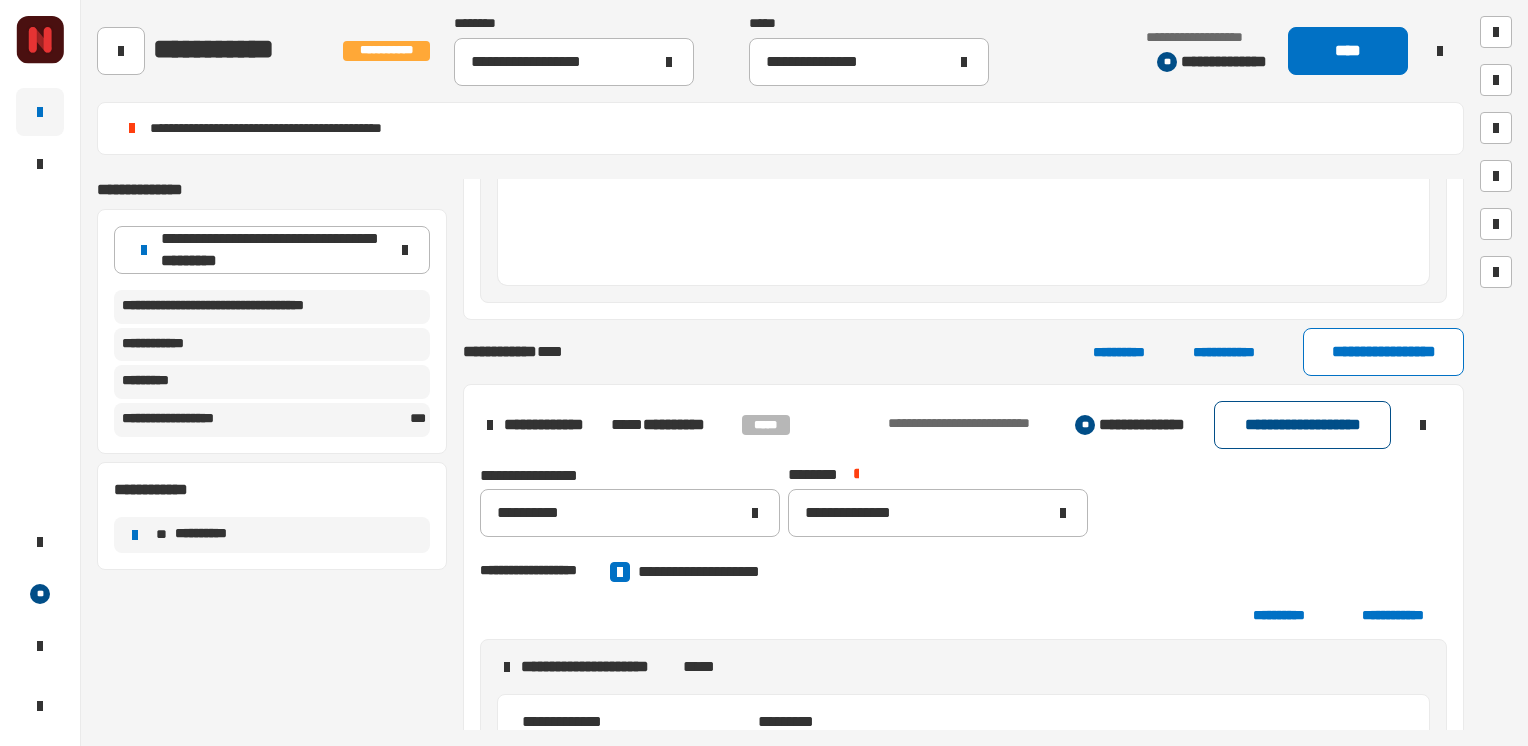 click on "**********" 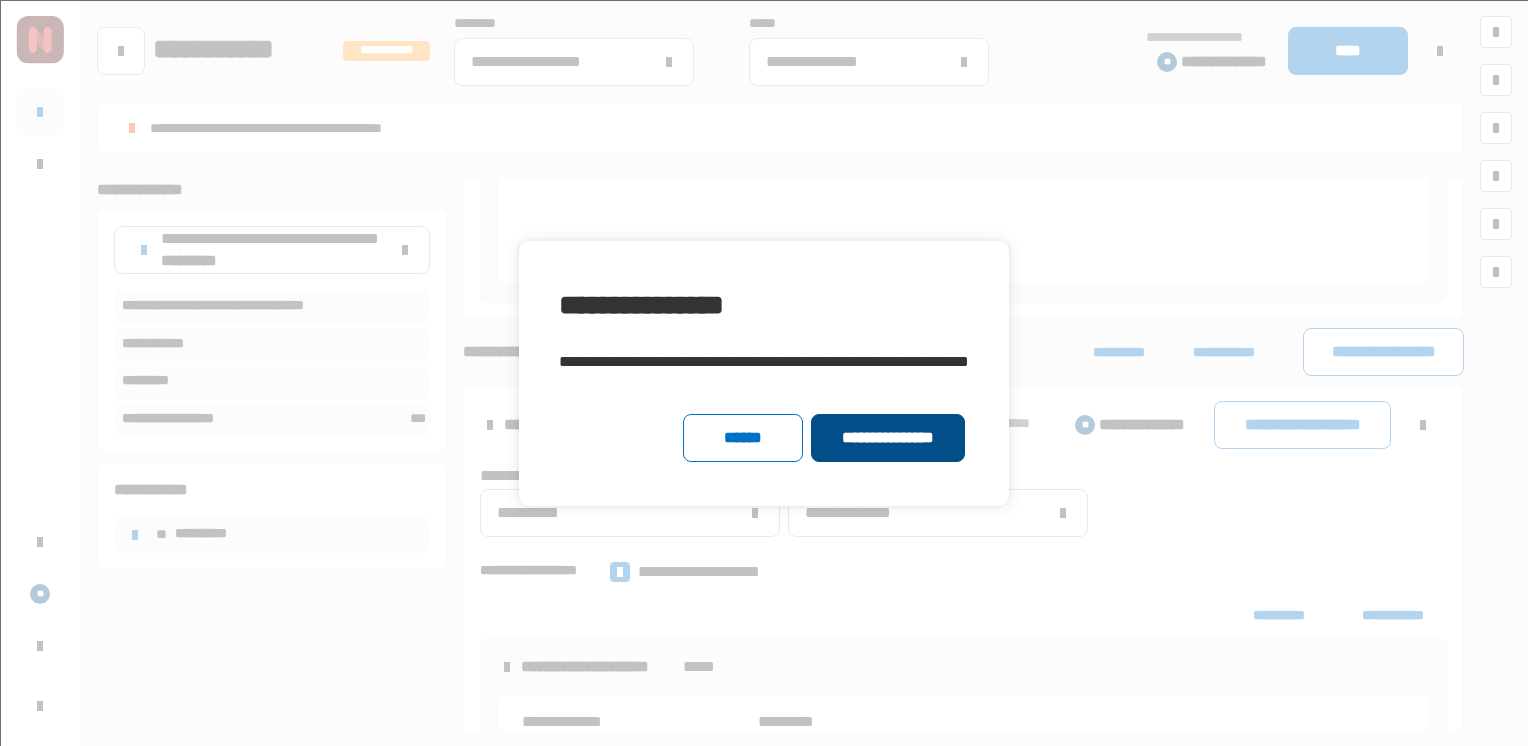 click on "**********" 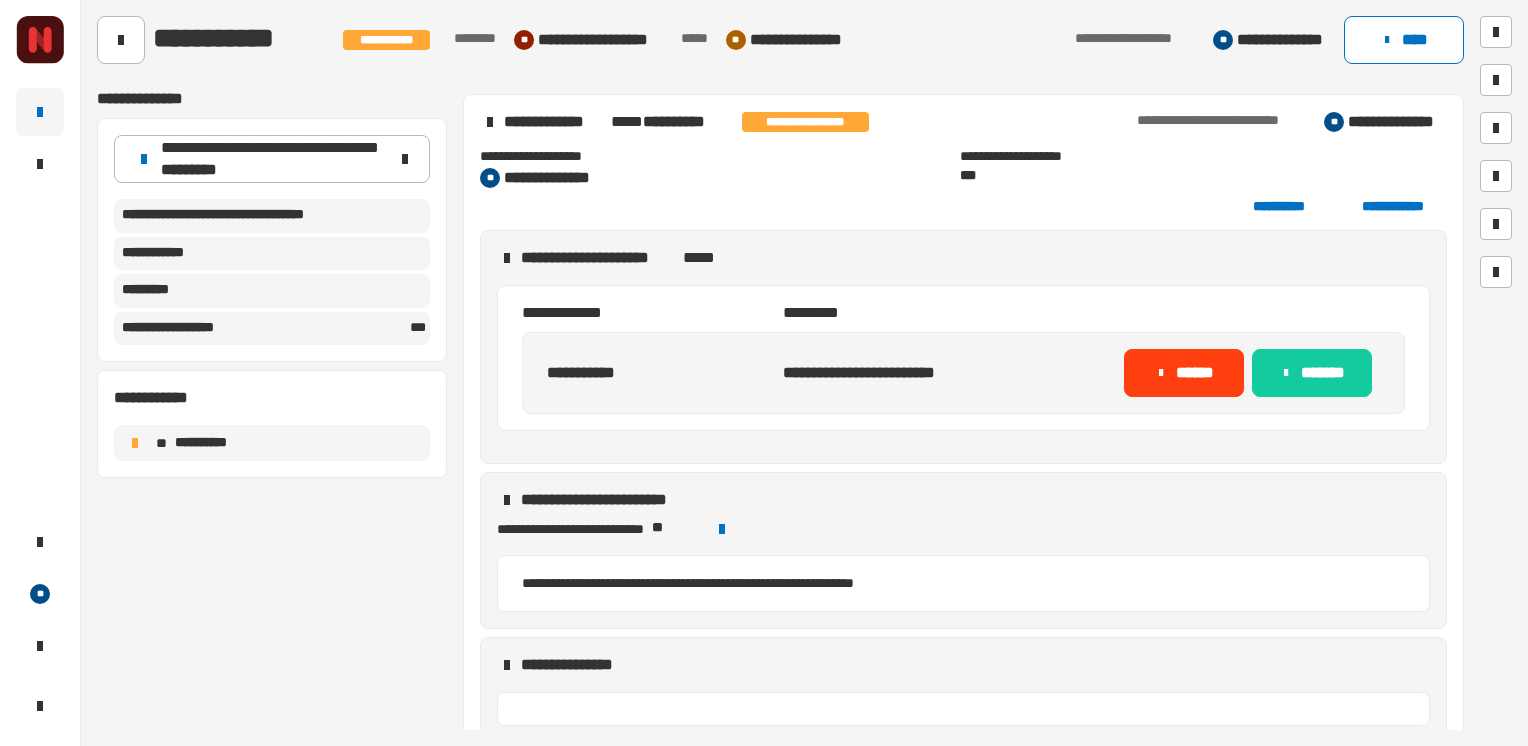 scroll, scrollTop: 1498, scrollLeft: 0, axis: vertical 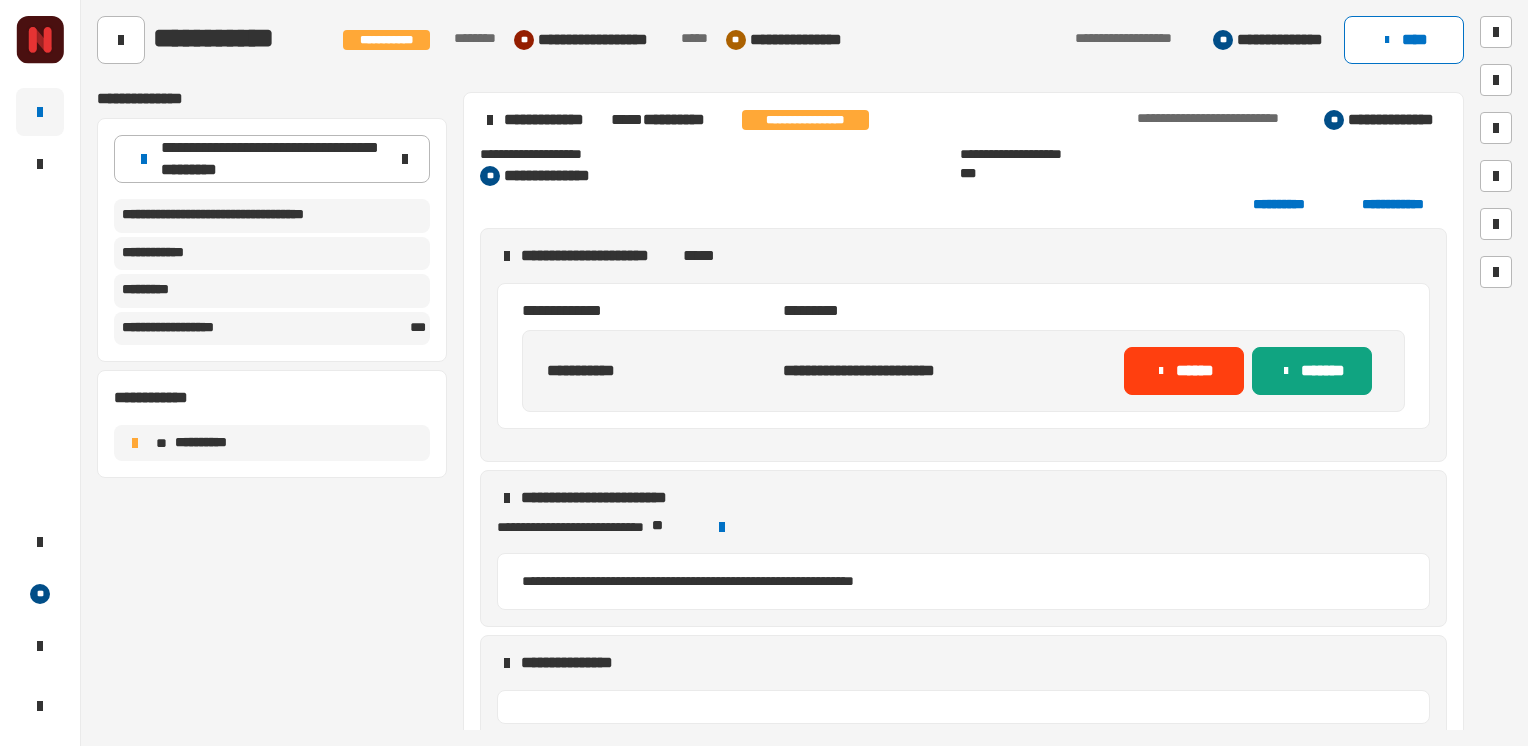 click on "*******" at bounding box center [1312, 371] 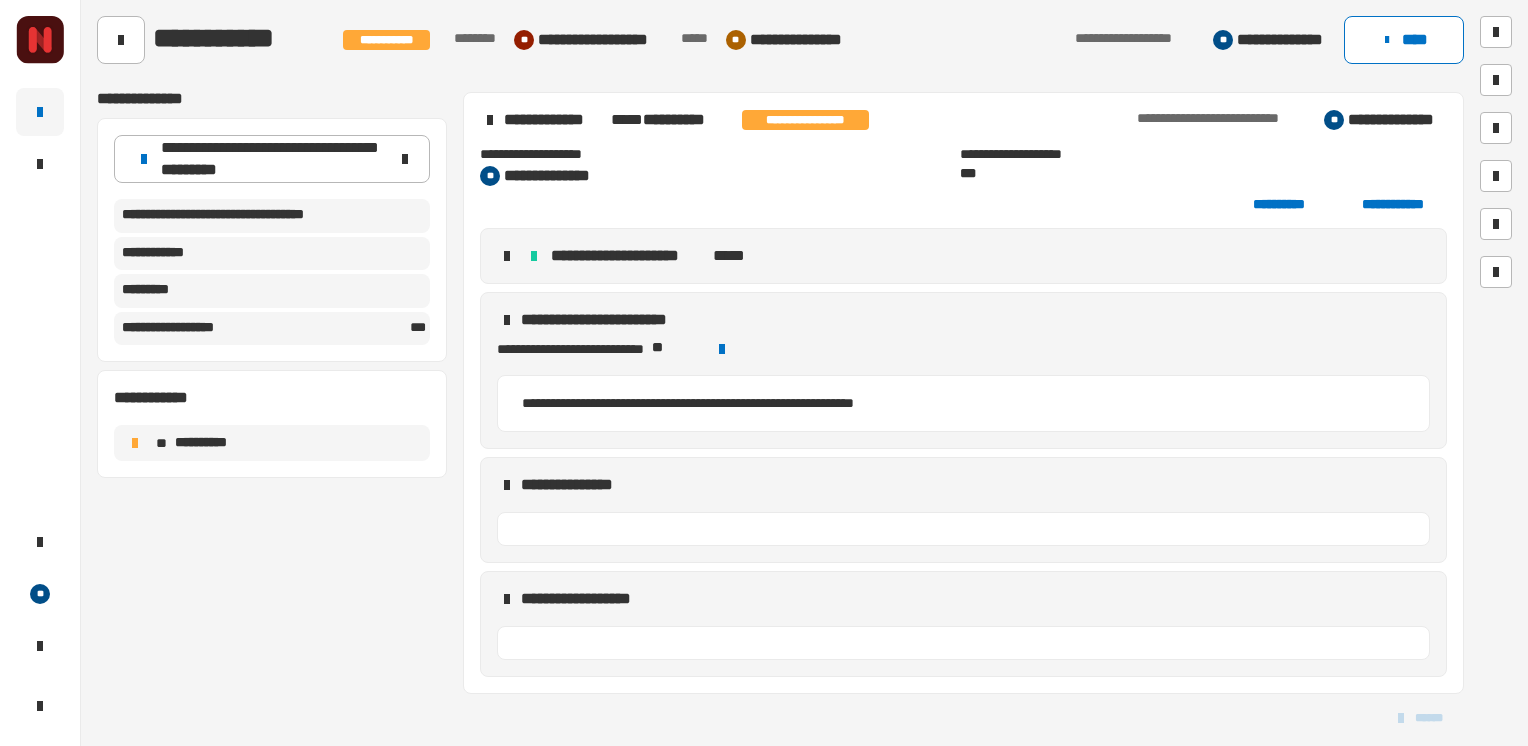 scroll, scrollTop: 1494, scrollLeft: 0, axis: vertical 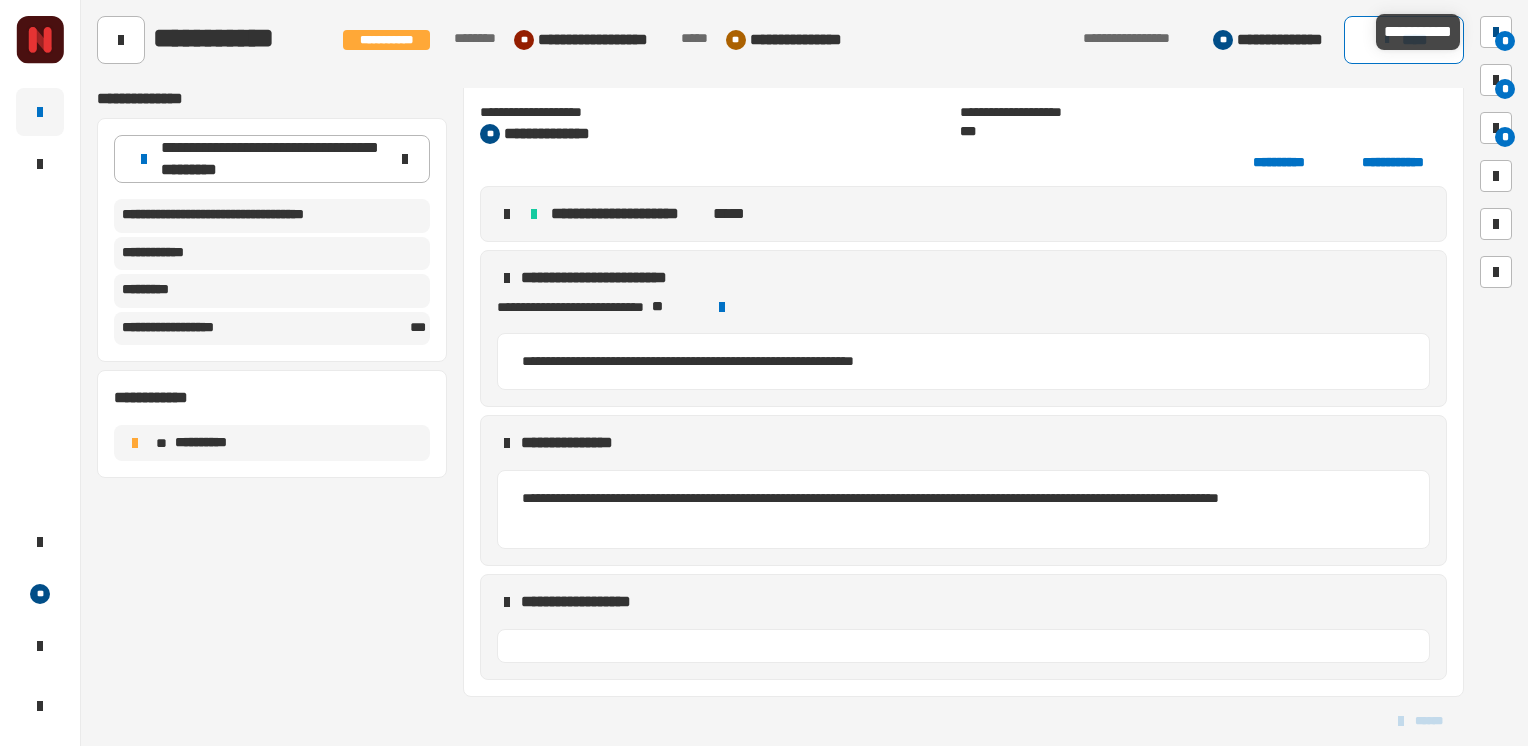 click at bounding box center [1496, 32] 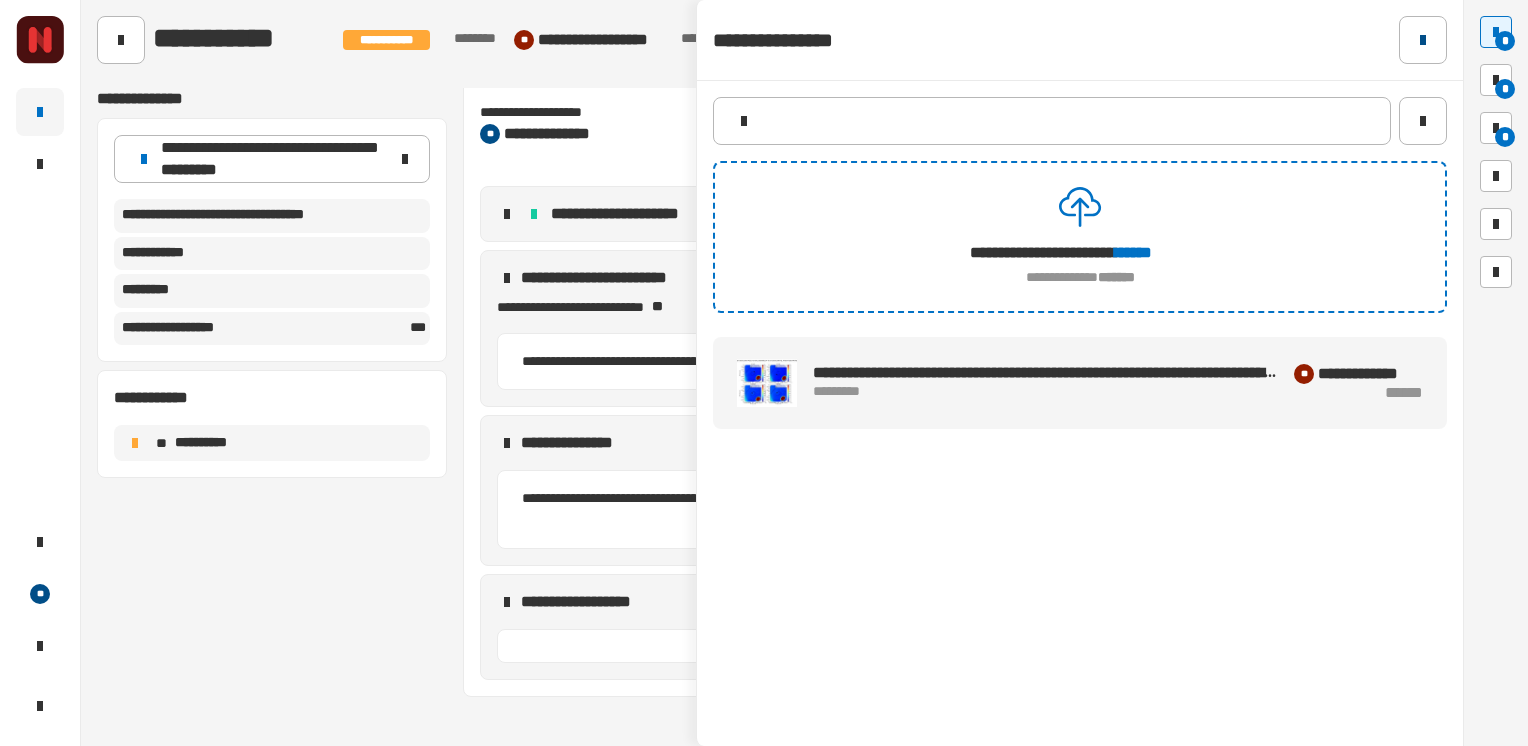 click 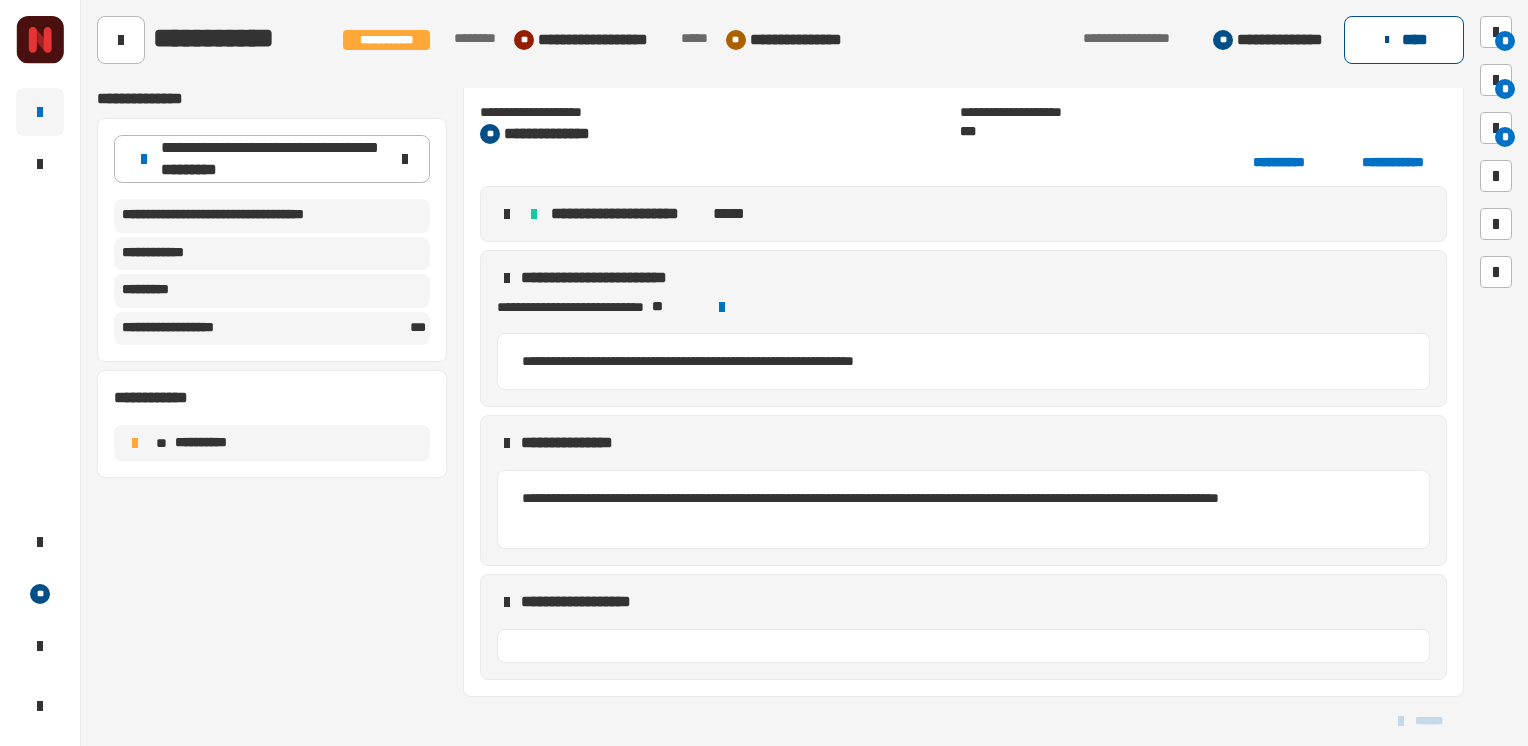 click on "****" 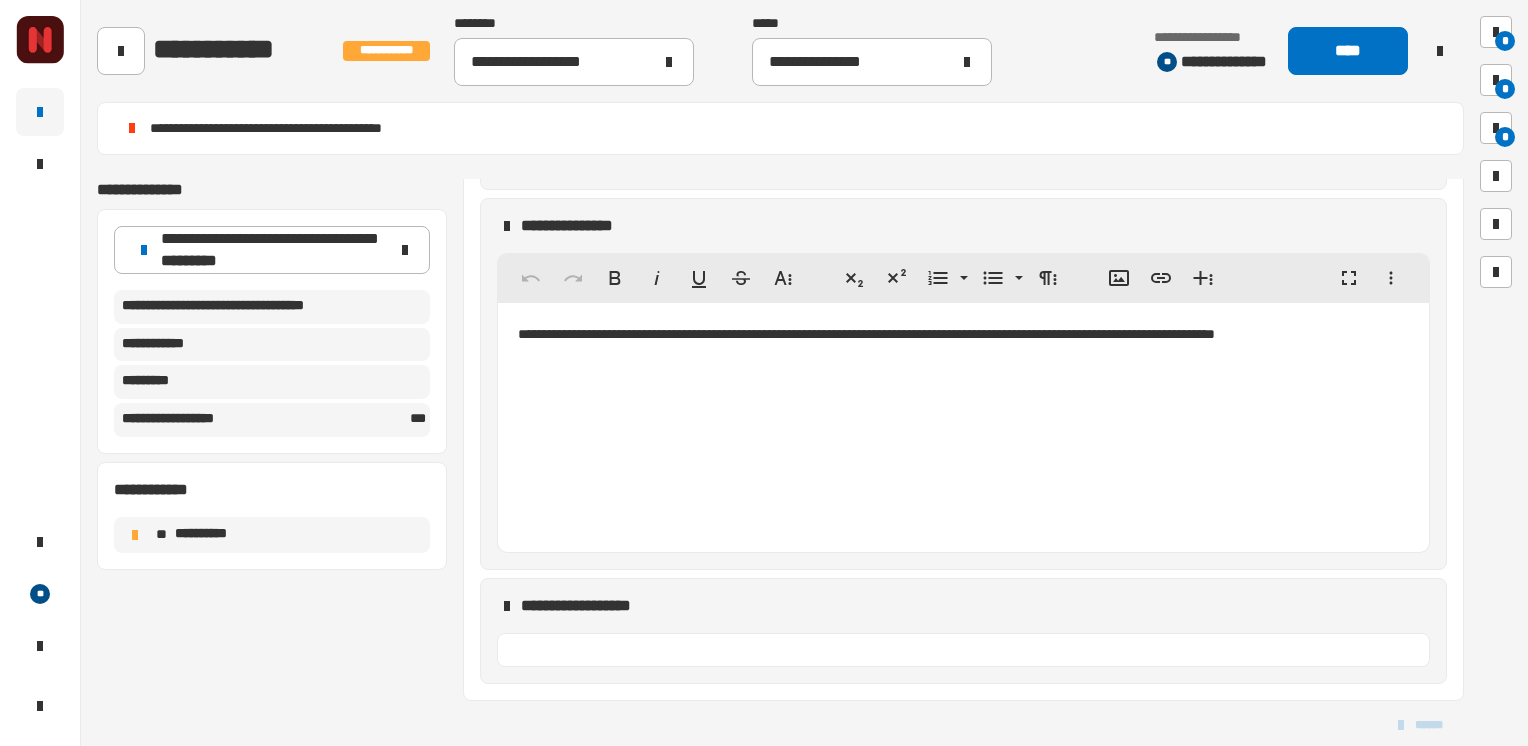 scroll, scrollTop: 2171, scrollLeft: 0, axis: vertical 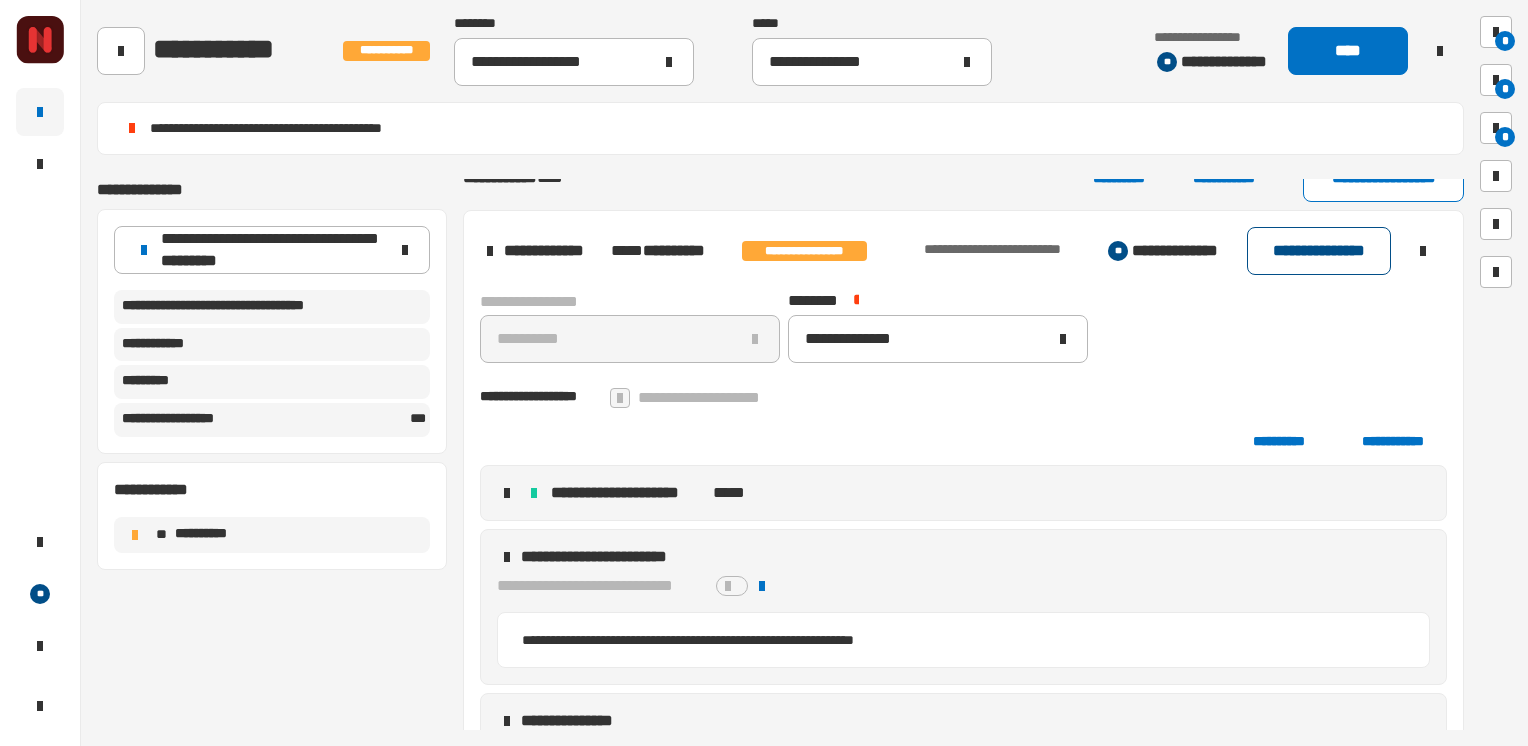 click on "**********" 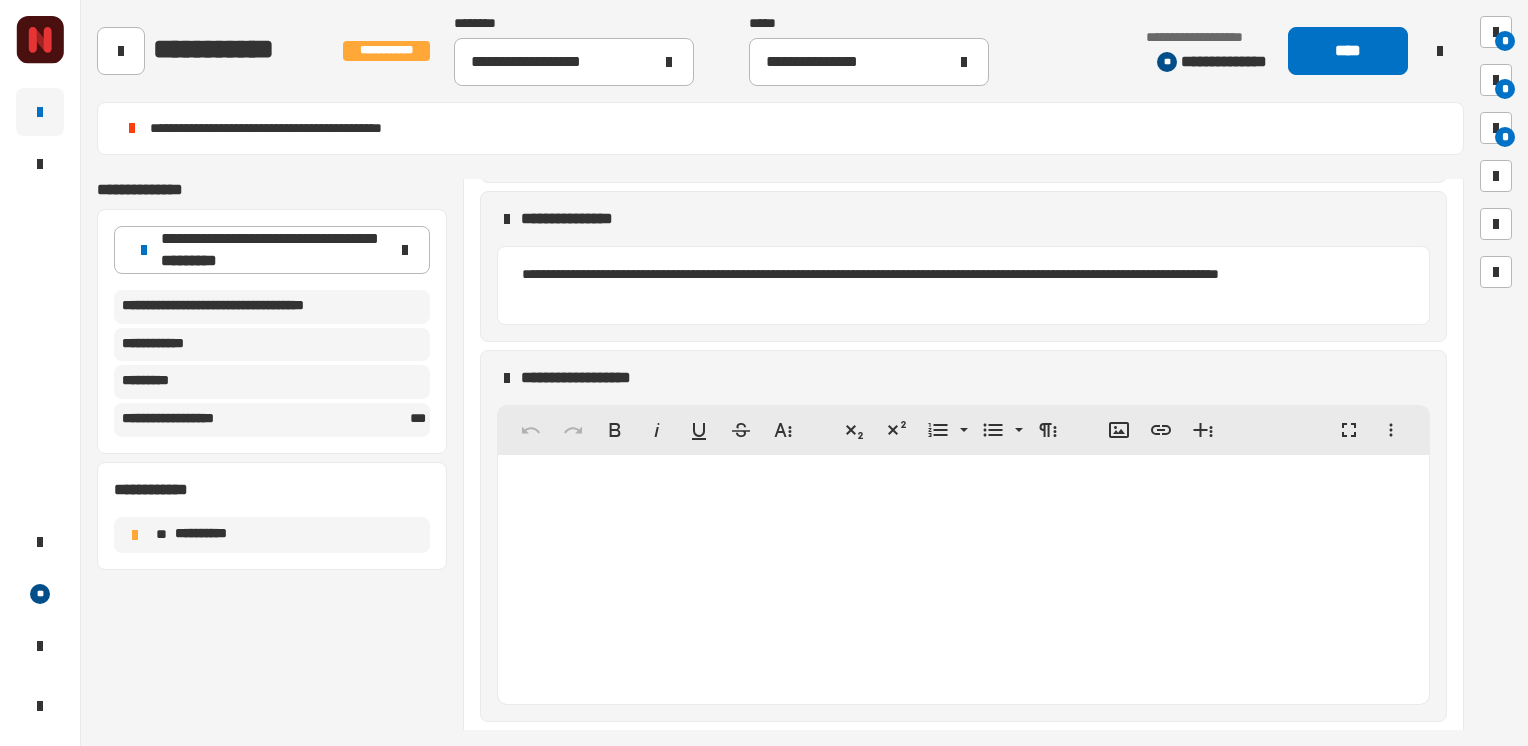 scroll, scrollTop: 2216, scrollLeft: 0, axis: vertical 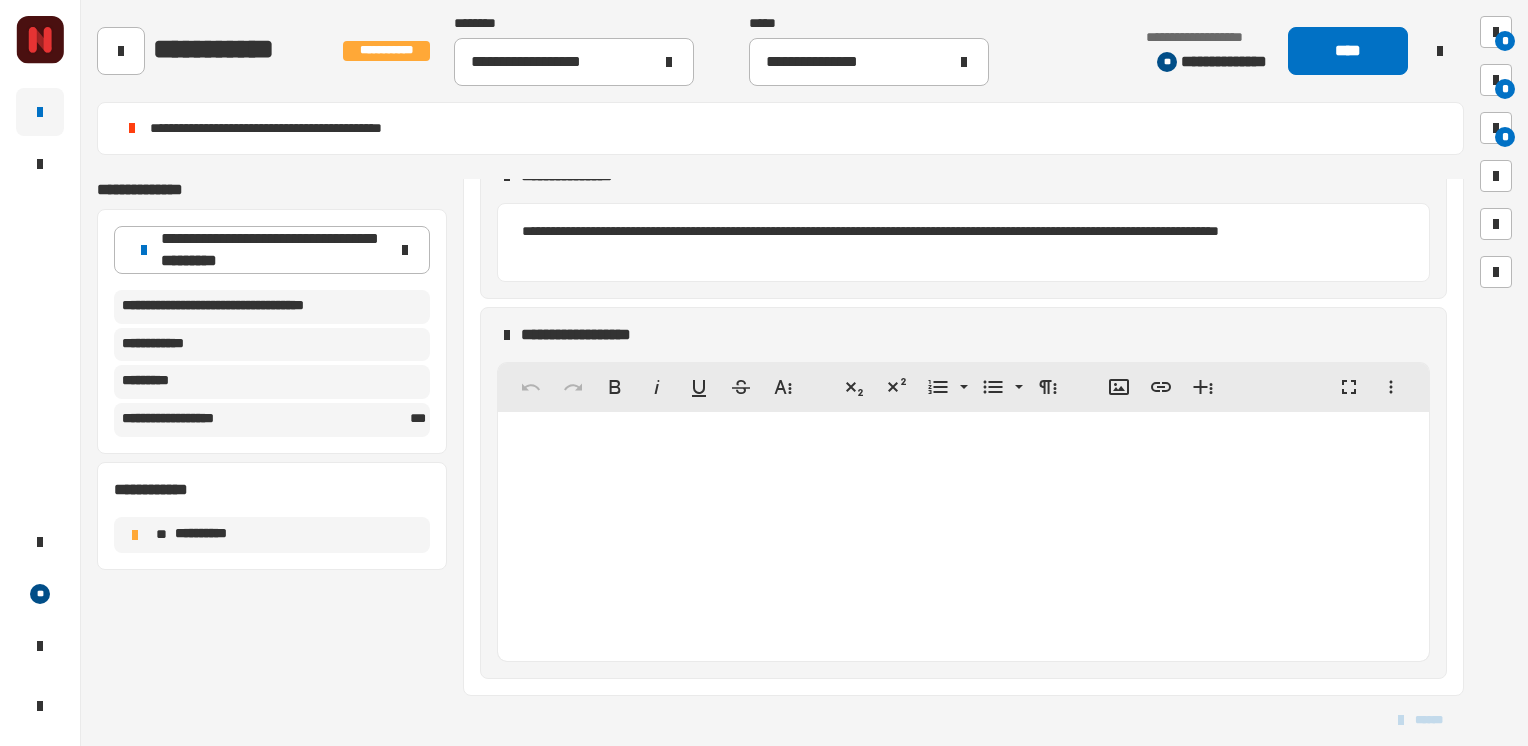 click 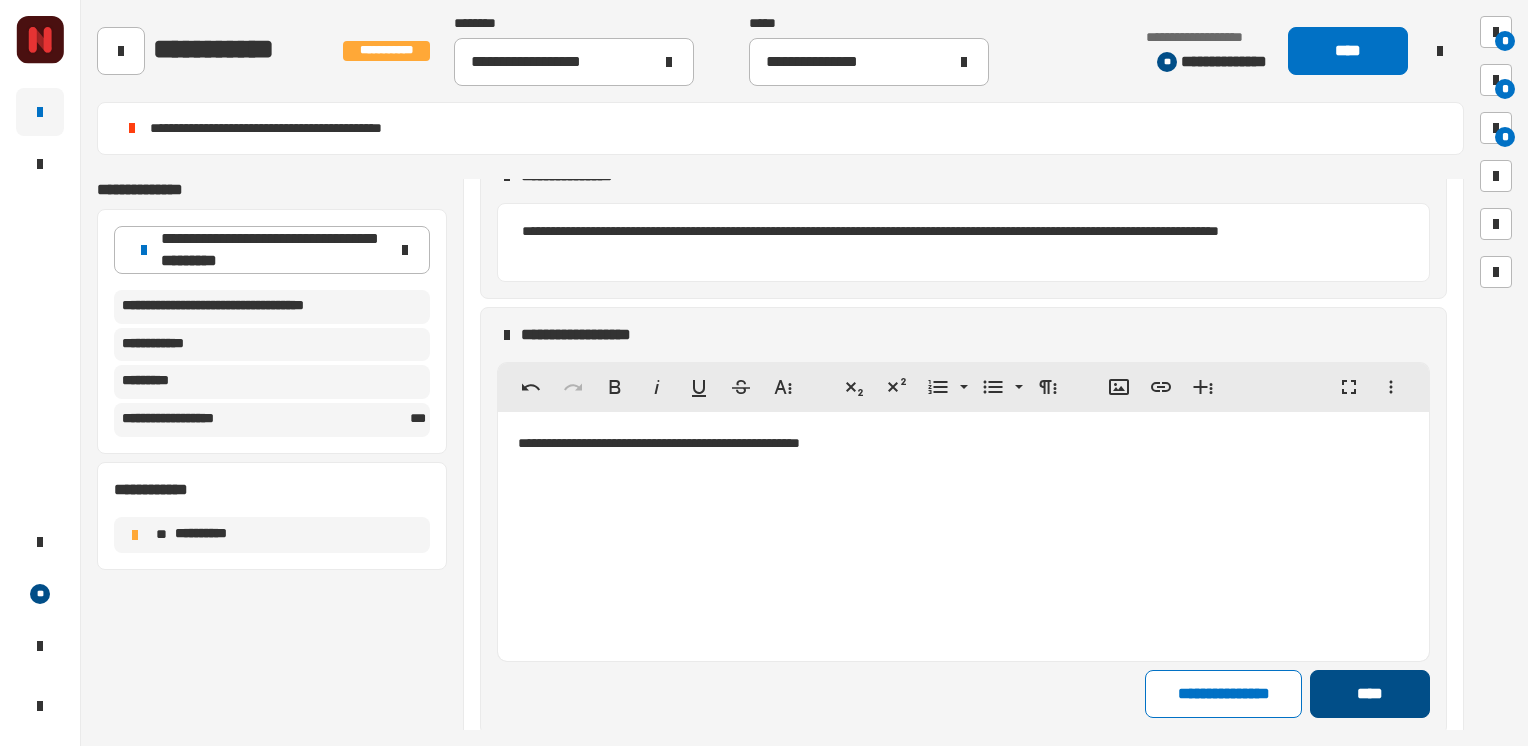 click on "****" 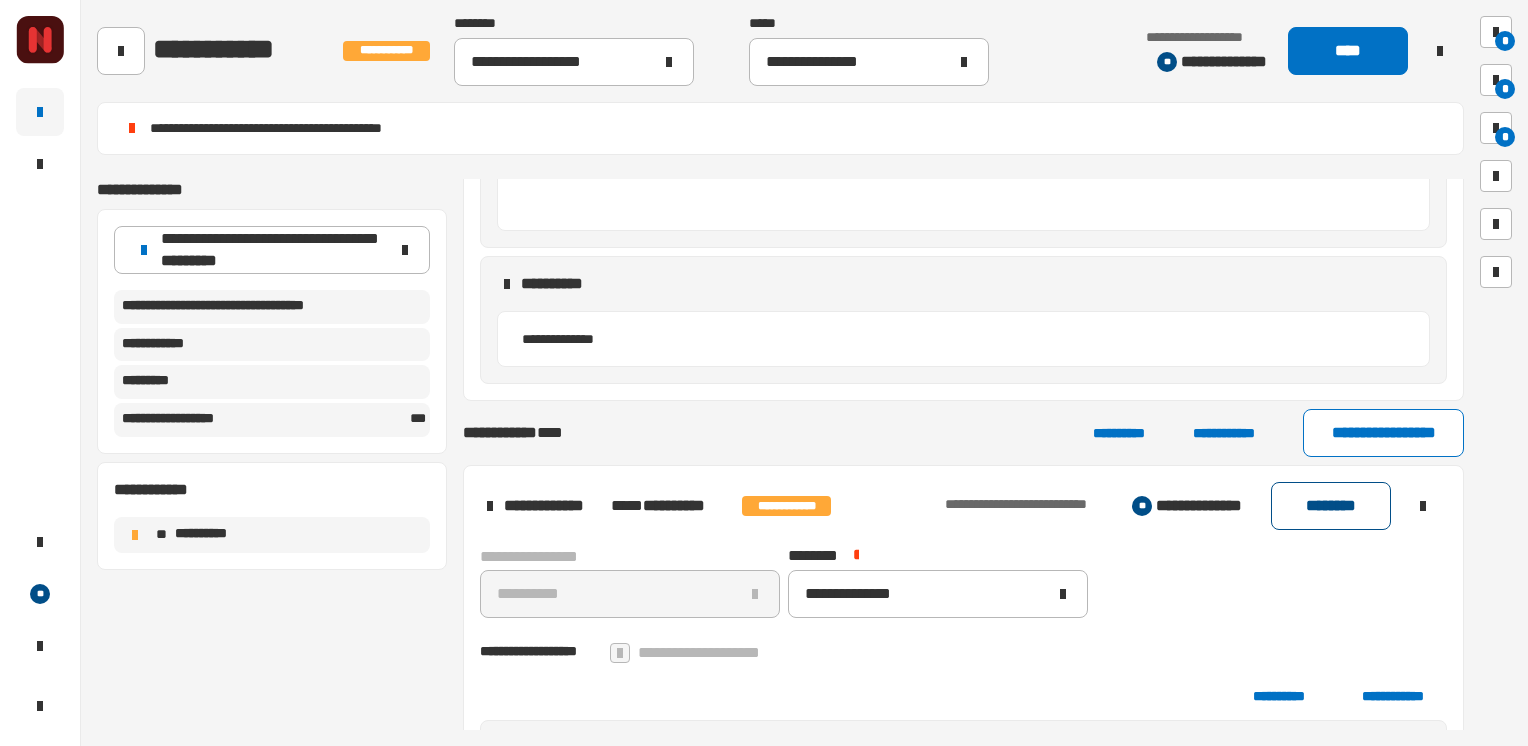 click on "********" 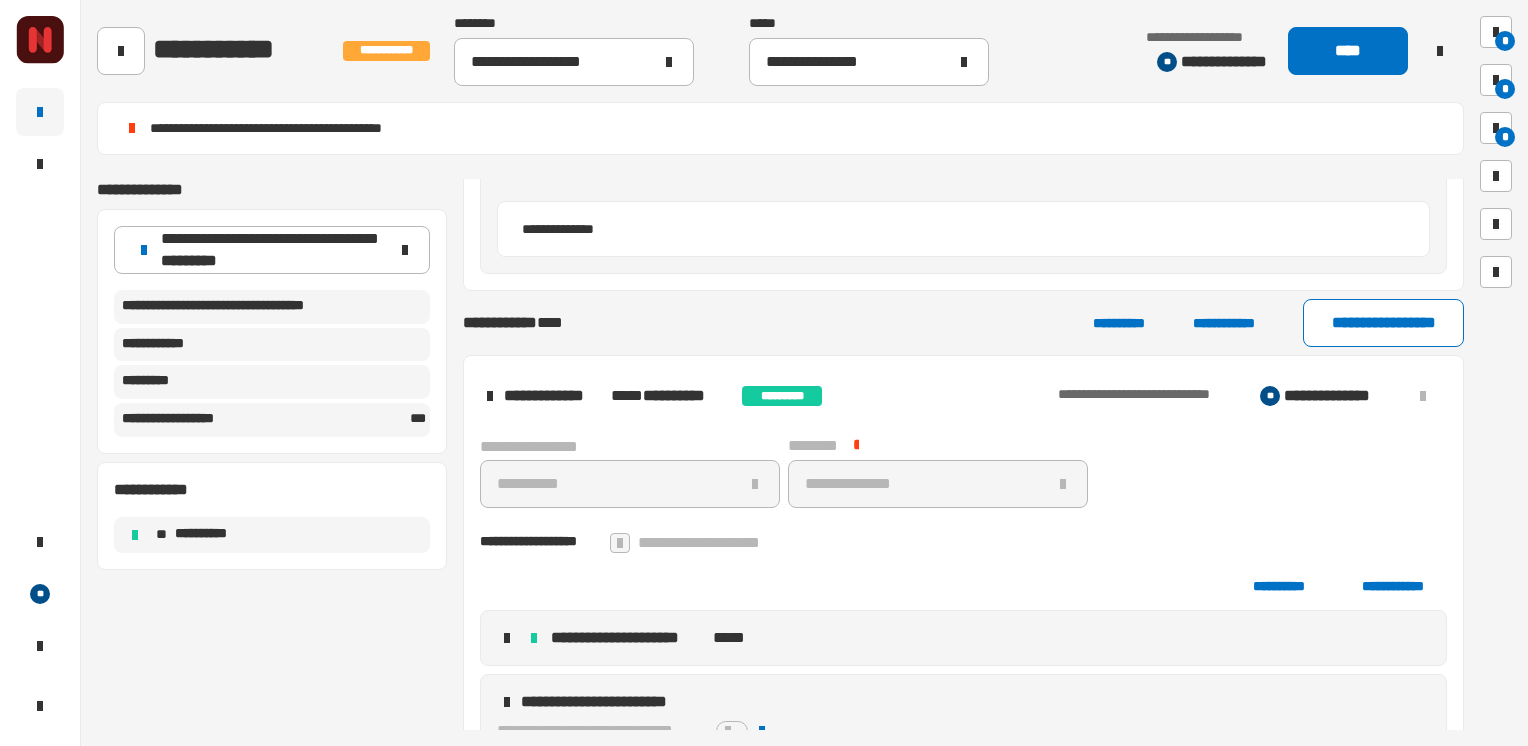 scroll, scrollTop: 1499, scrollLeft: 0, axis: vertical 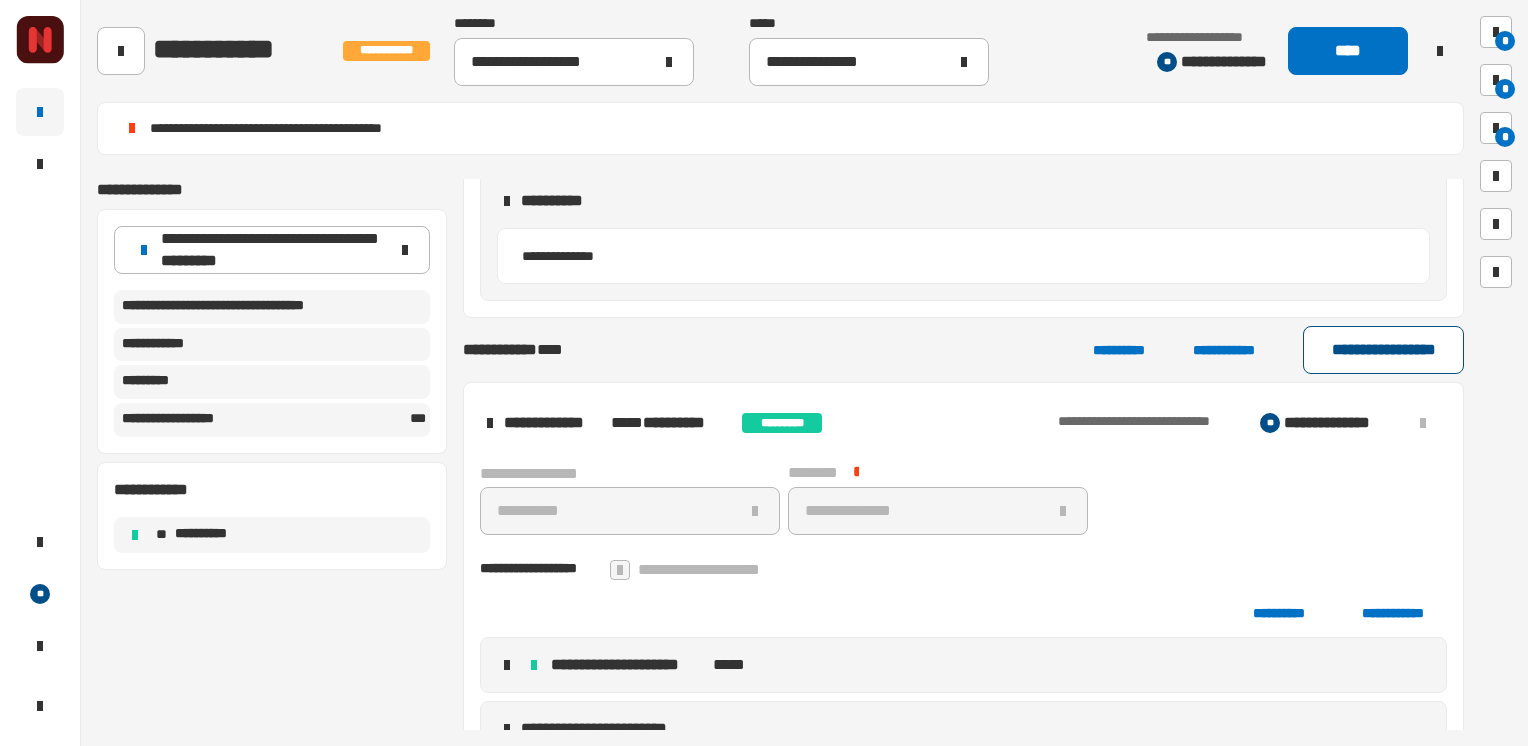 click on "**********" 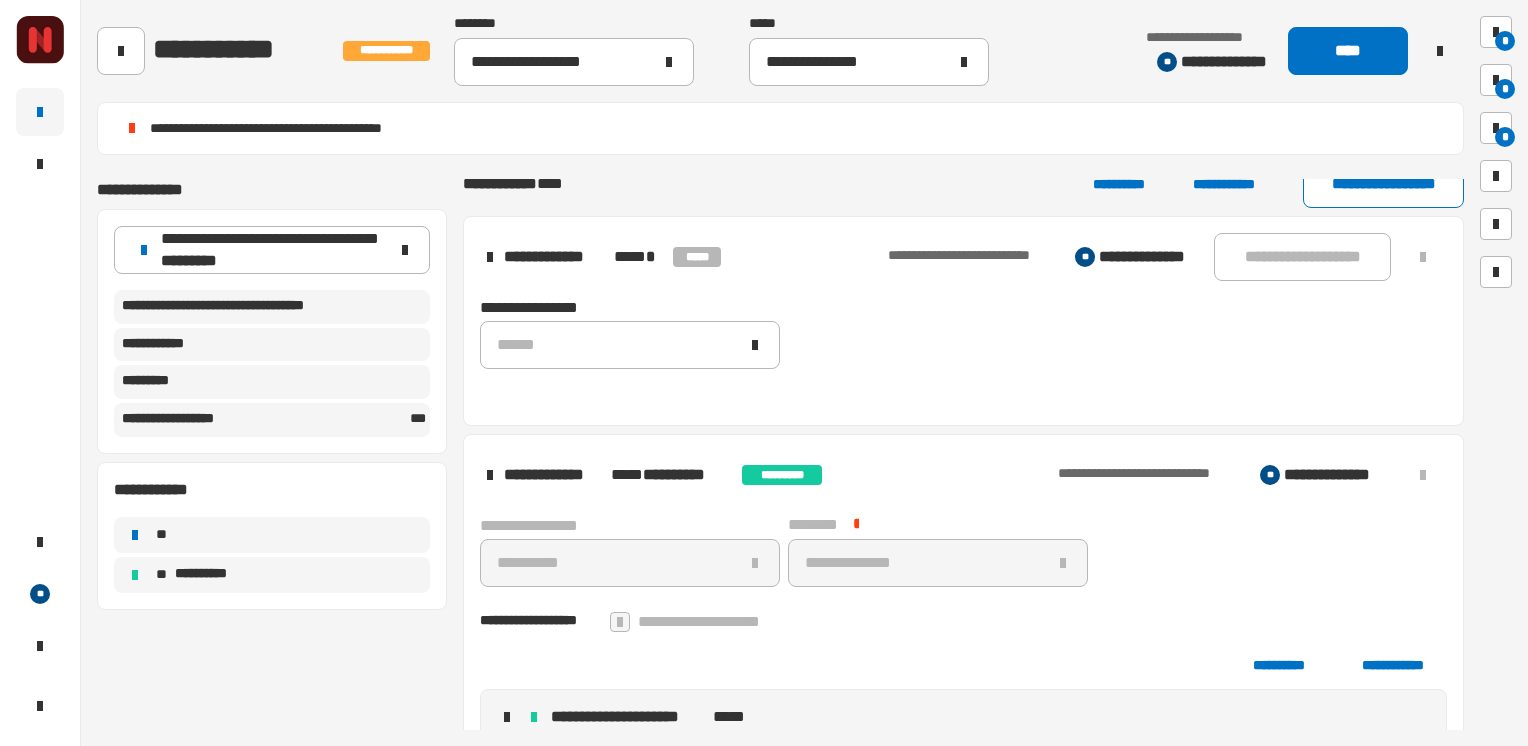 scroll, scrollTop: 1804, scrollLeft: 0, axis: vertical 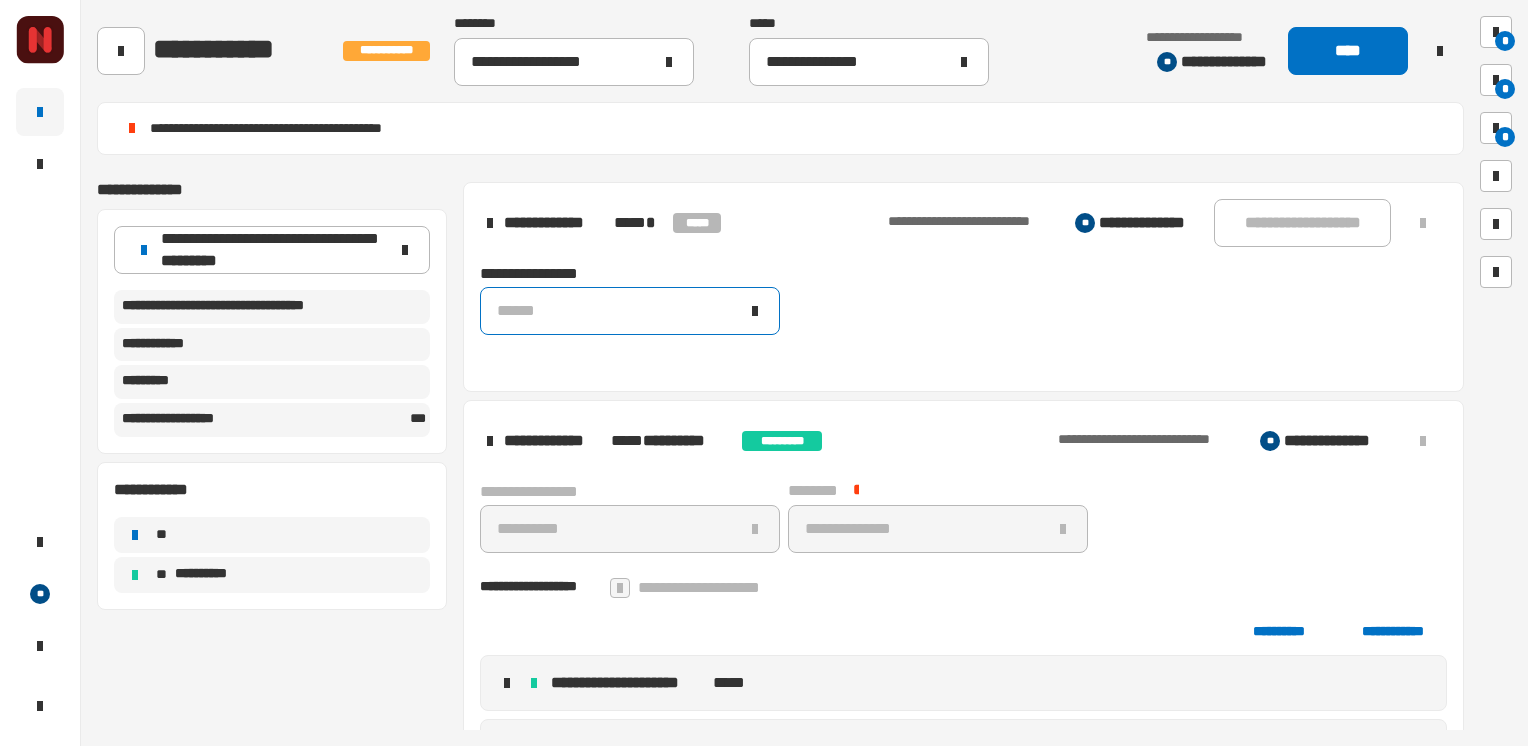 click on "******" at bounding box center (618, 311) 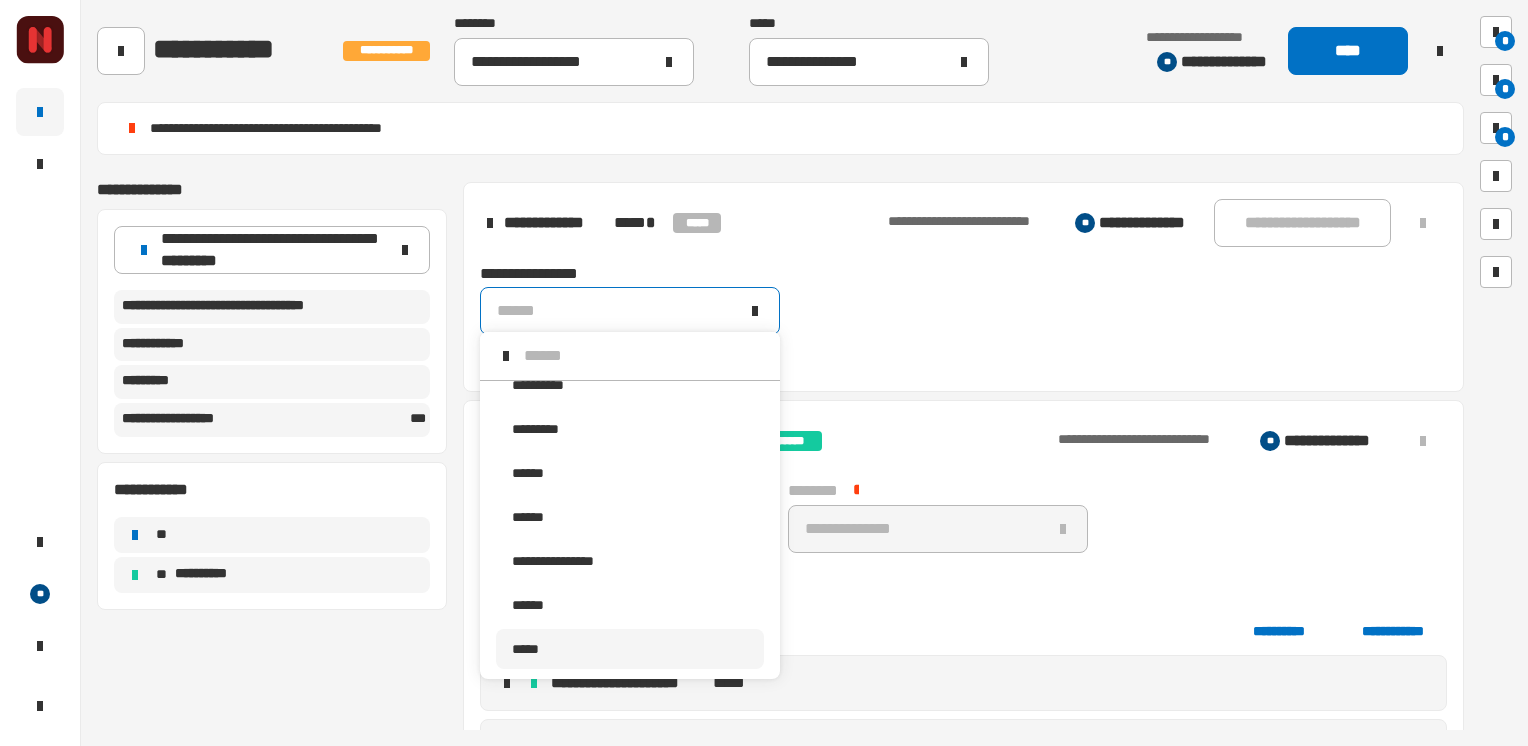 scroll, scrollTop: 125, scrollLeft: 0, axis: vertical 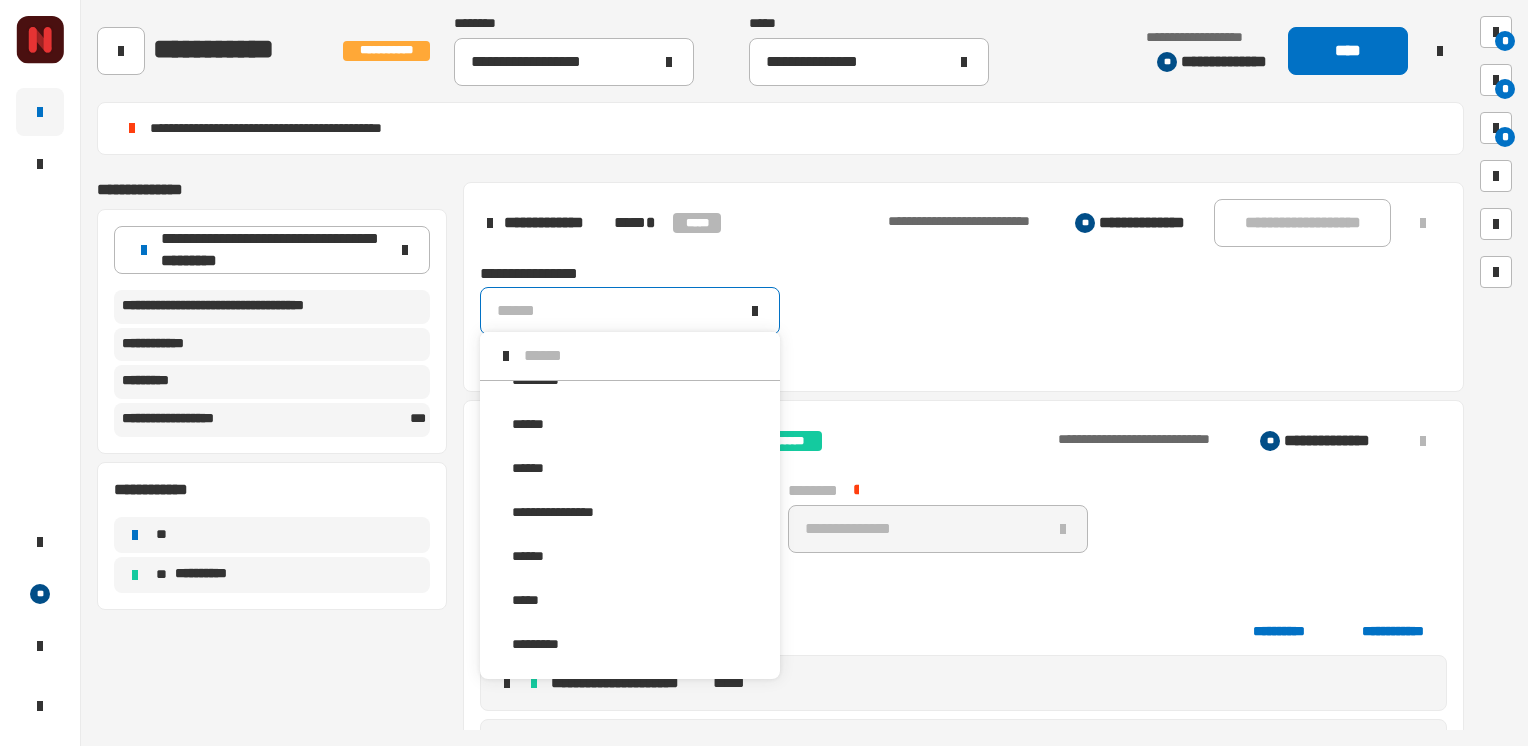 click on "*********" at bounding box center (630, 644) 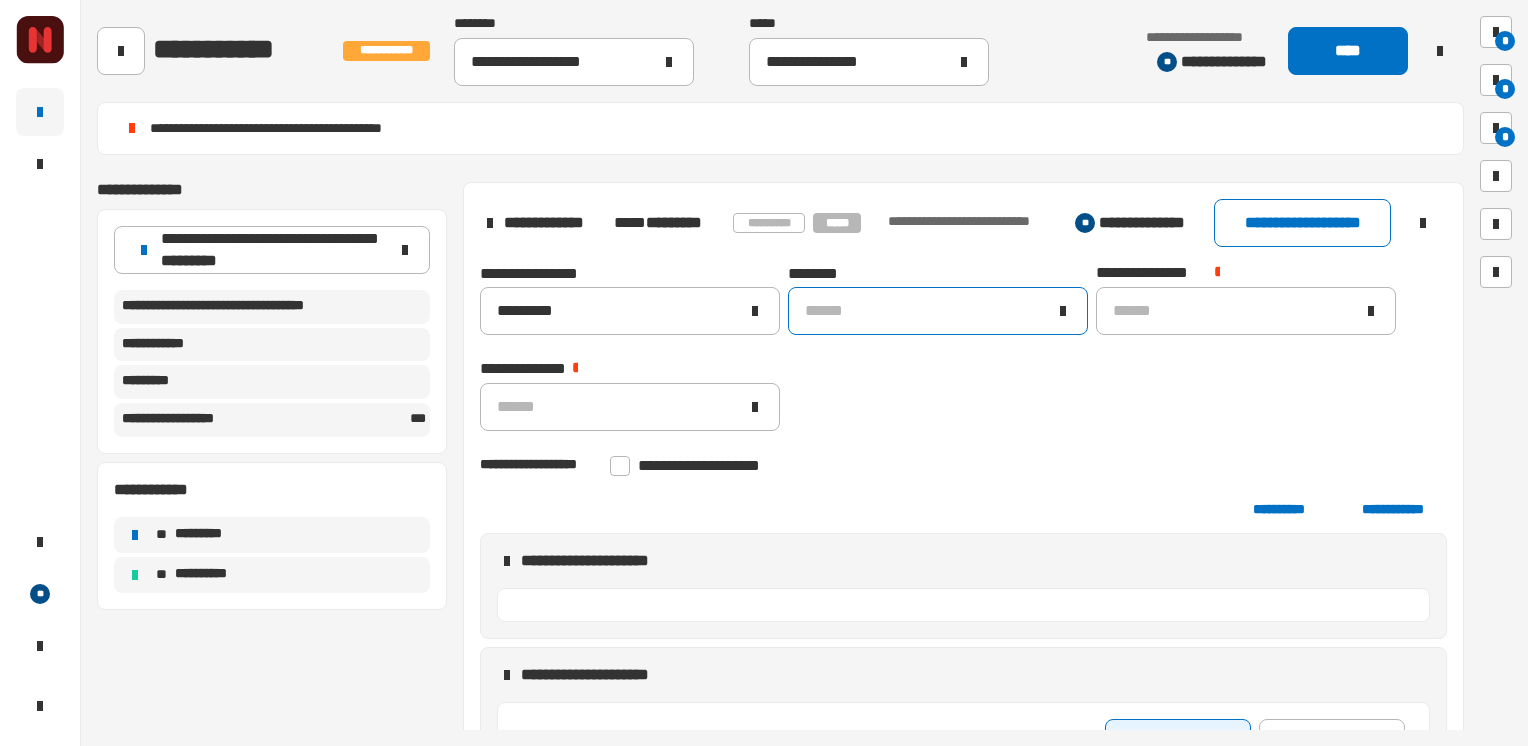 click on "******" at bounding box center (926, 311) 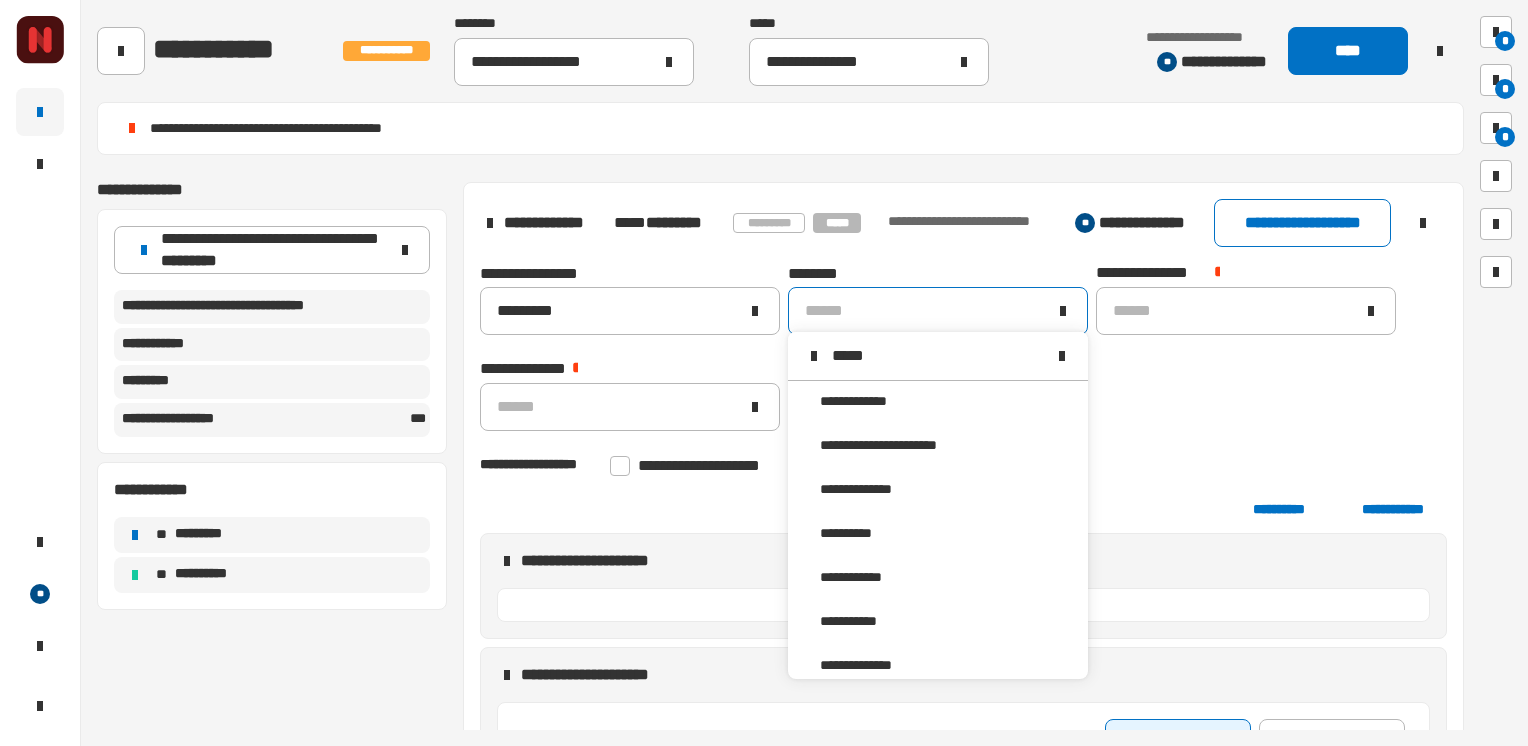 scroll, scrollTop: 0, scrollLeft: 0, axis: both 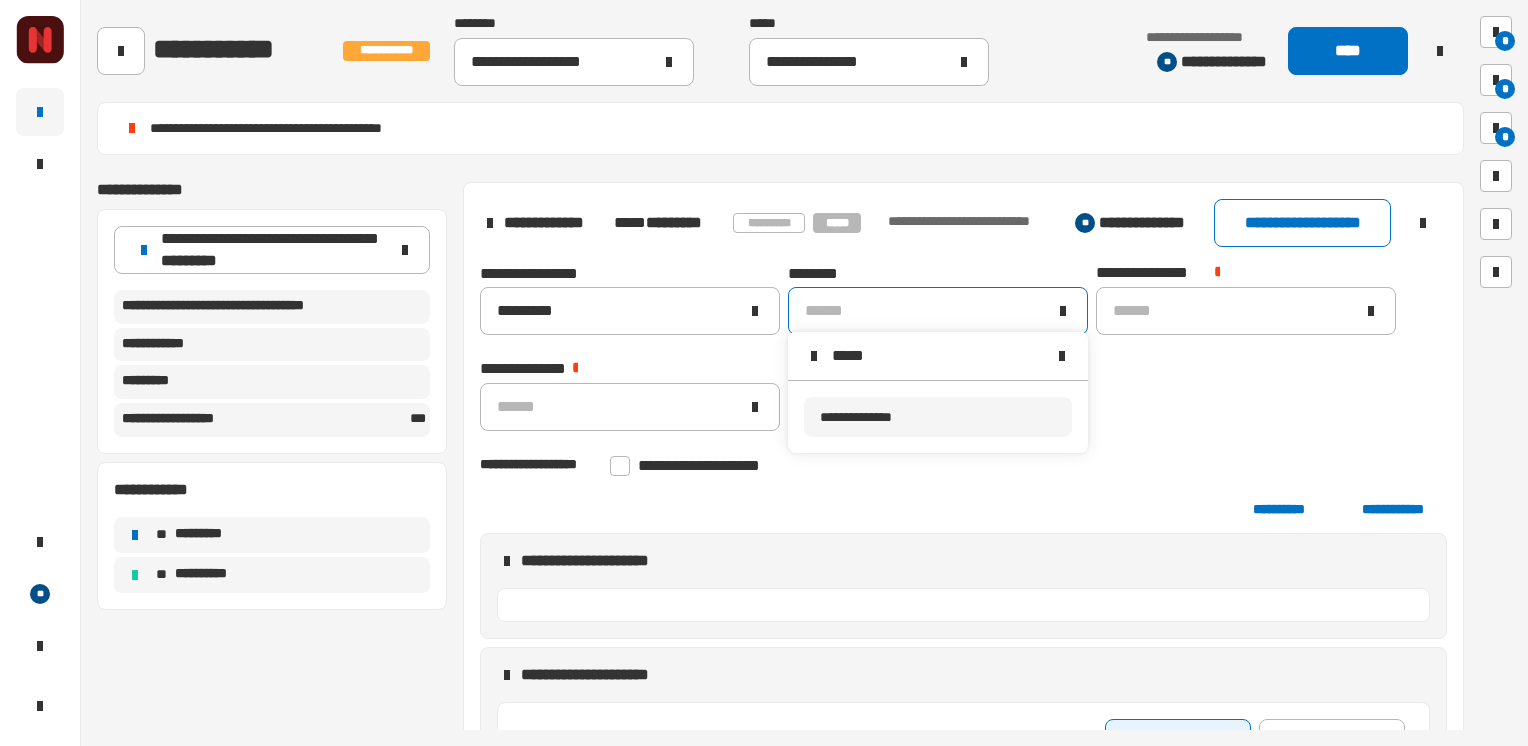 type on "*****" 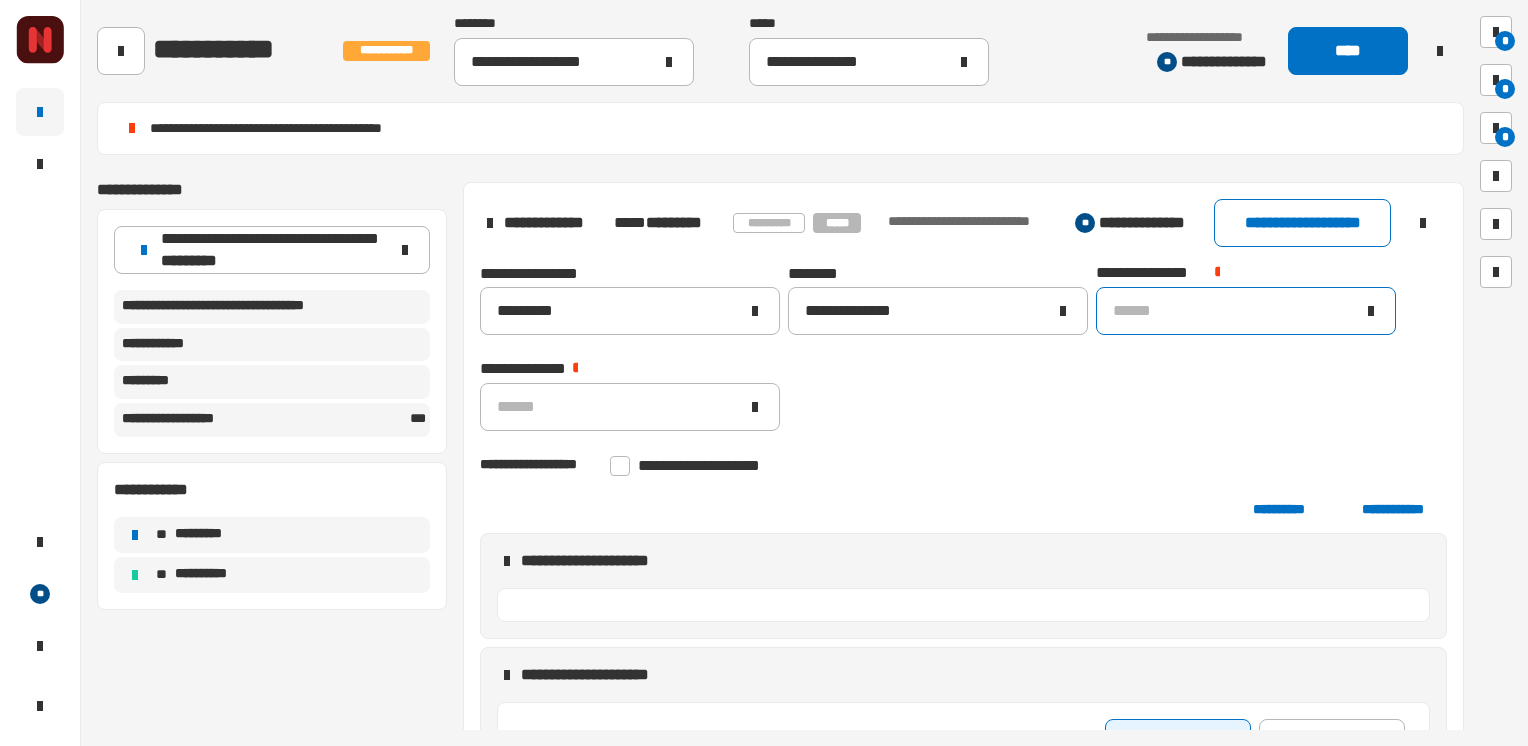 click on "******" at bounding box center [1246, 311] 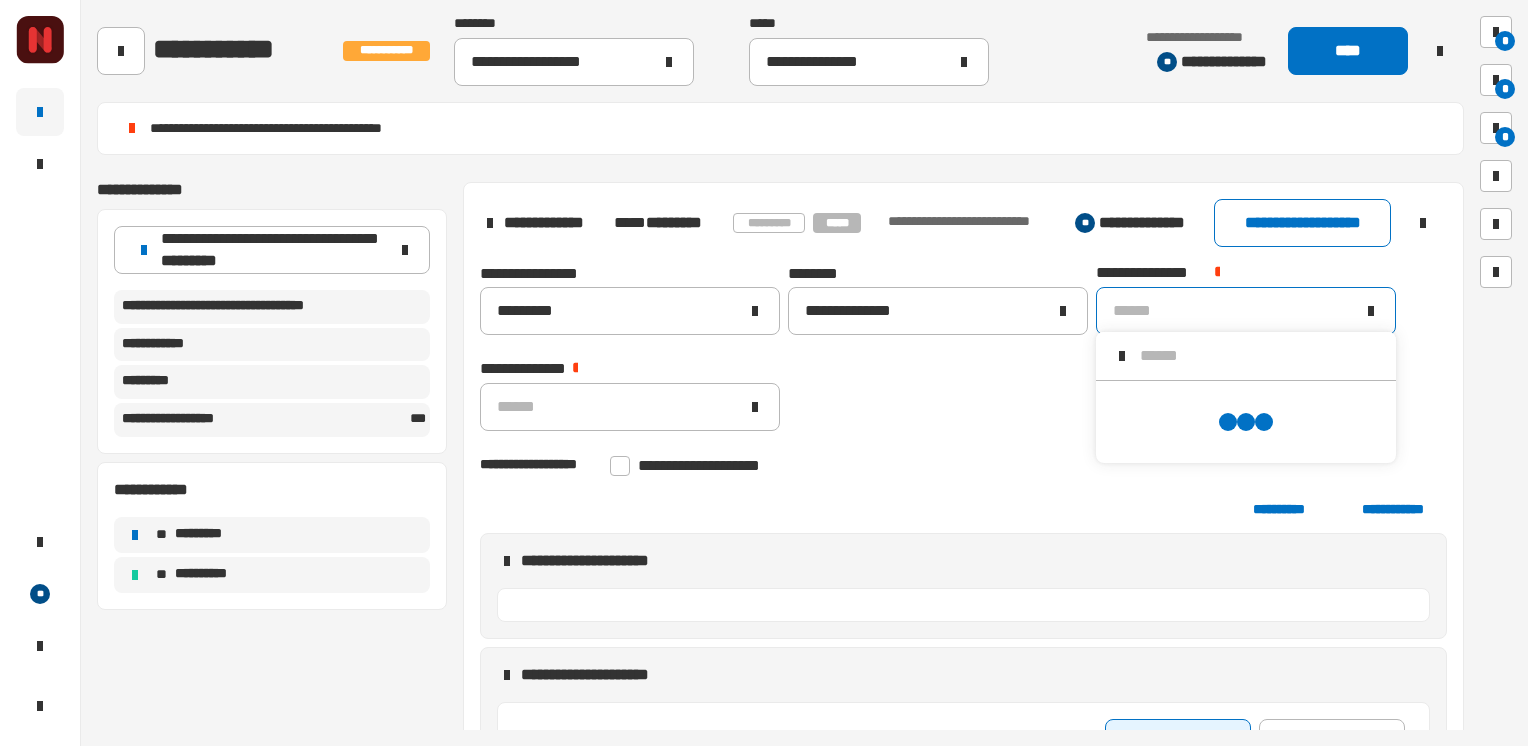 scroll, scrollTop: 0, scrollLeft: 0, axis: both 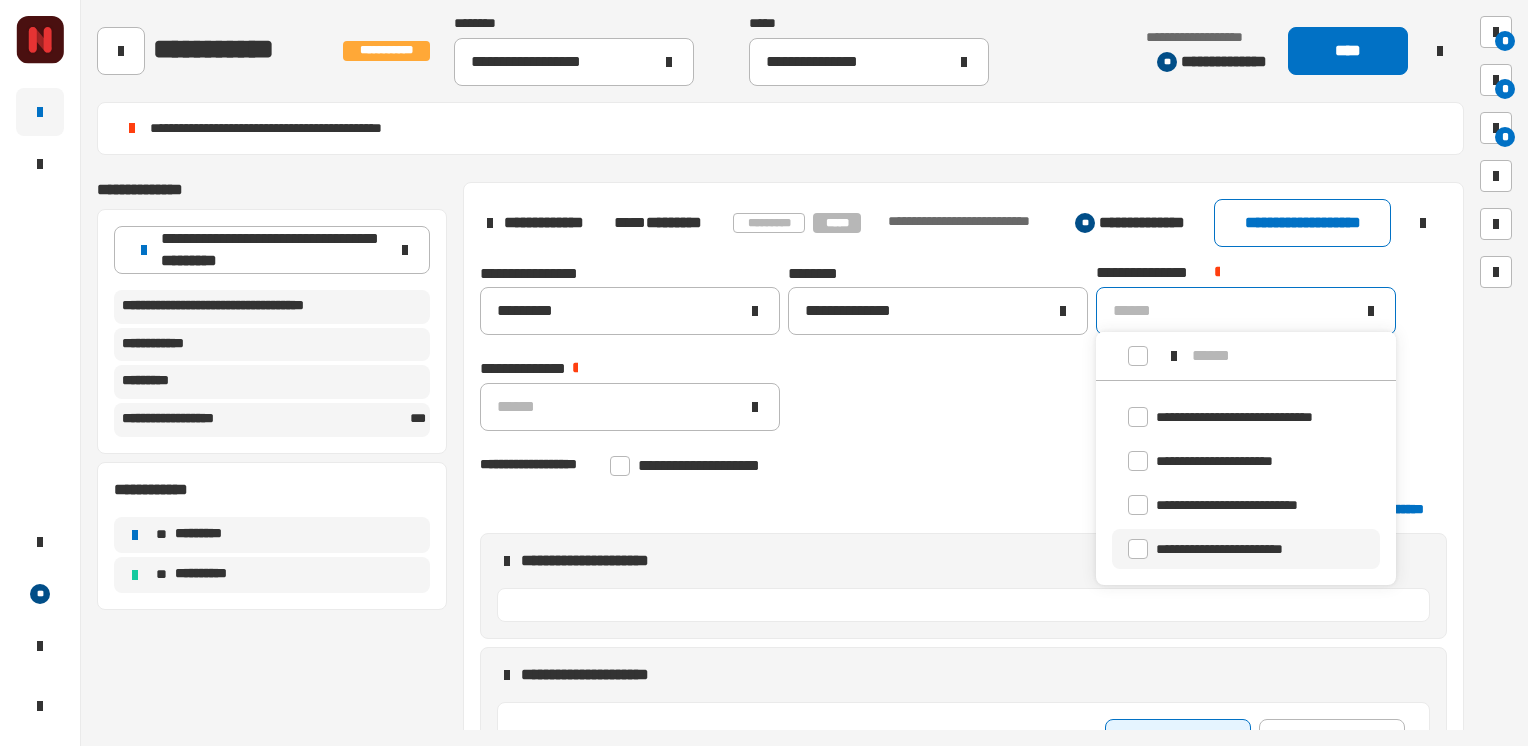 click on "**********" at bounding box center (1219, 549) 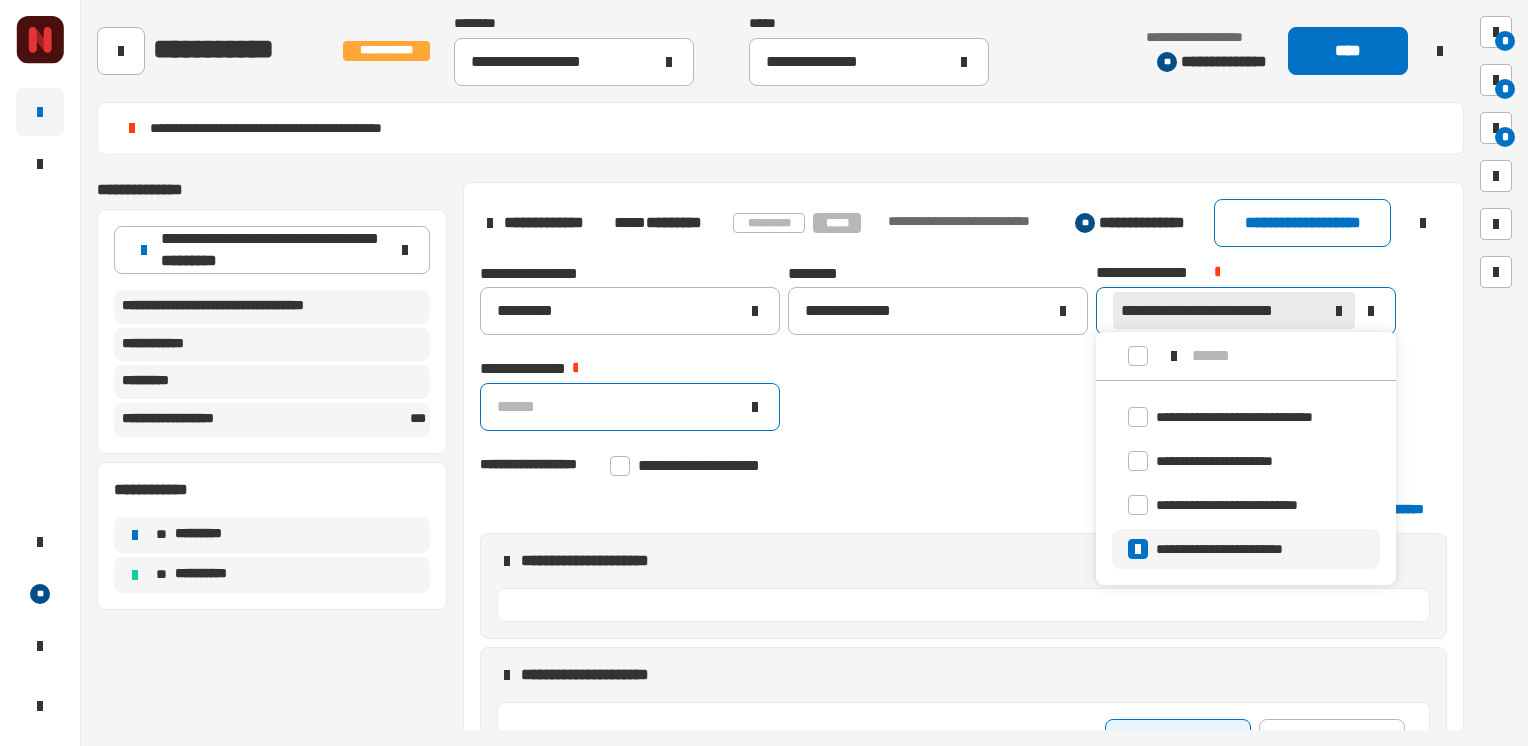 click on "******" at bounding box center [618, 407] 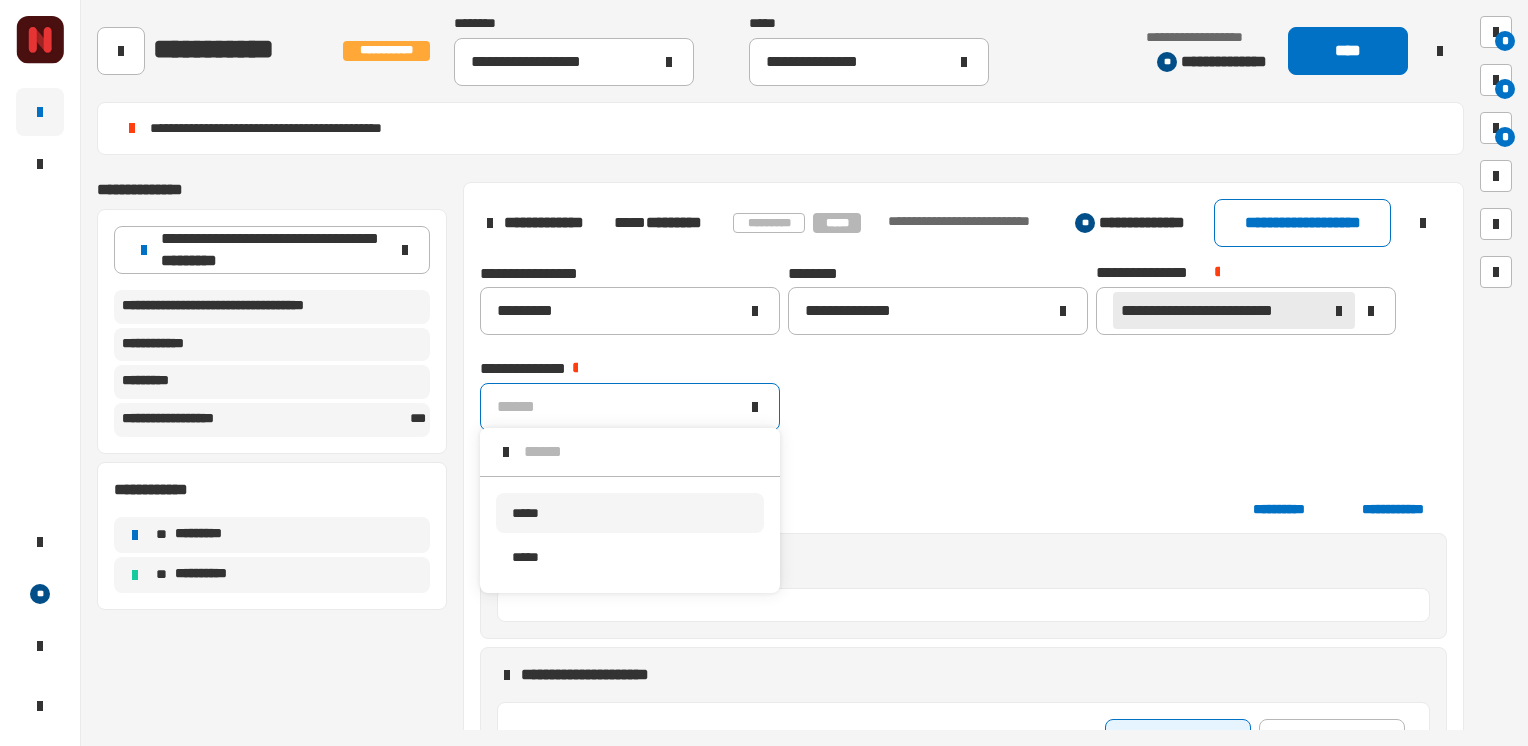 scroll, scrollTop: 0, scrollLeft: 0, axis: both 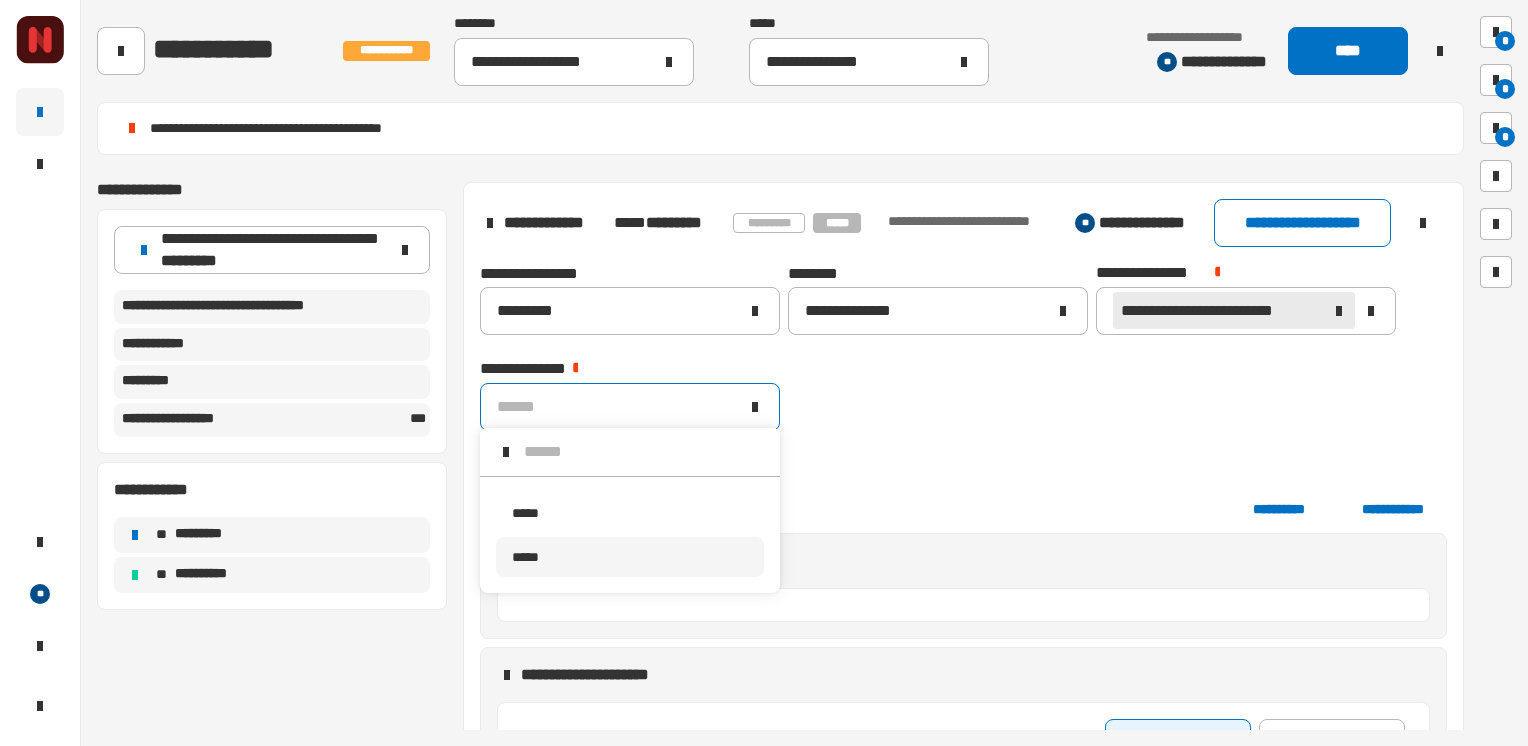 click on "*****" at bounding box center (630, 557) 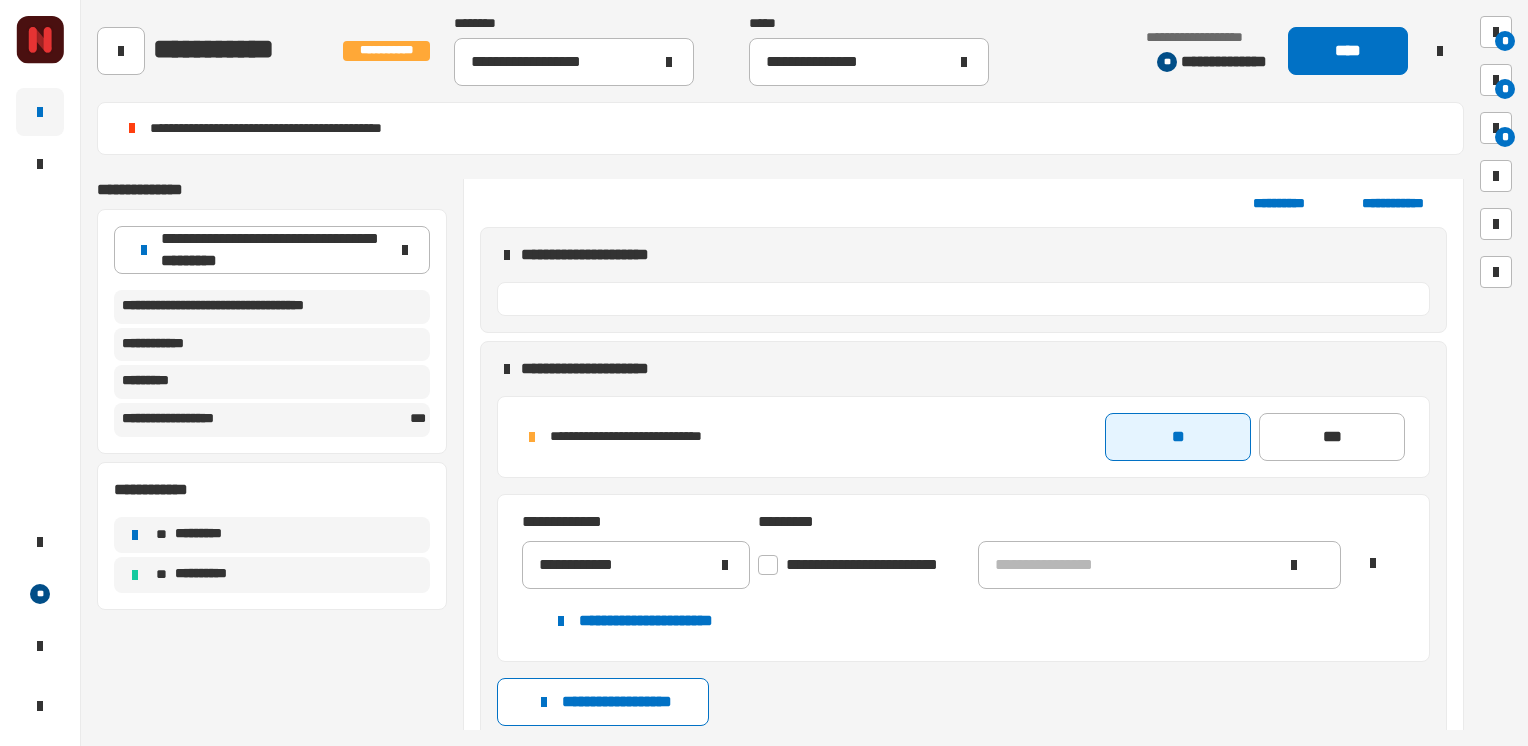 scroll, scrollTop: 2104, scrollLeft: 0, axis: vertical 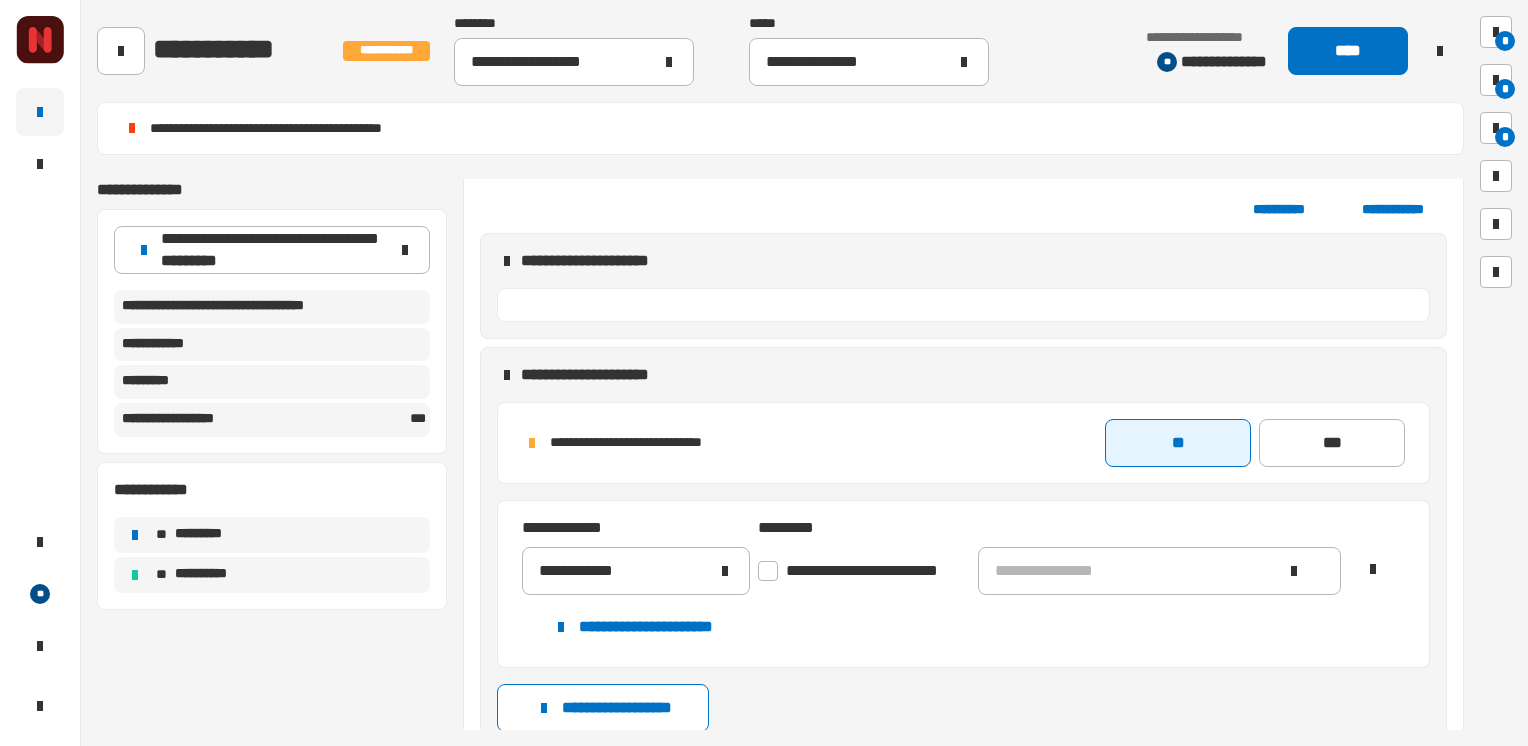 click 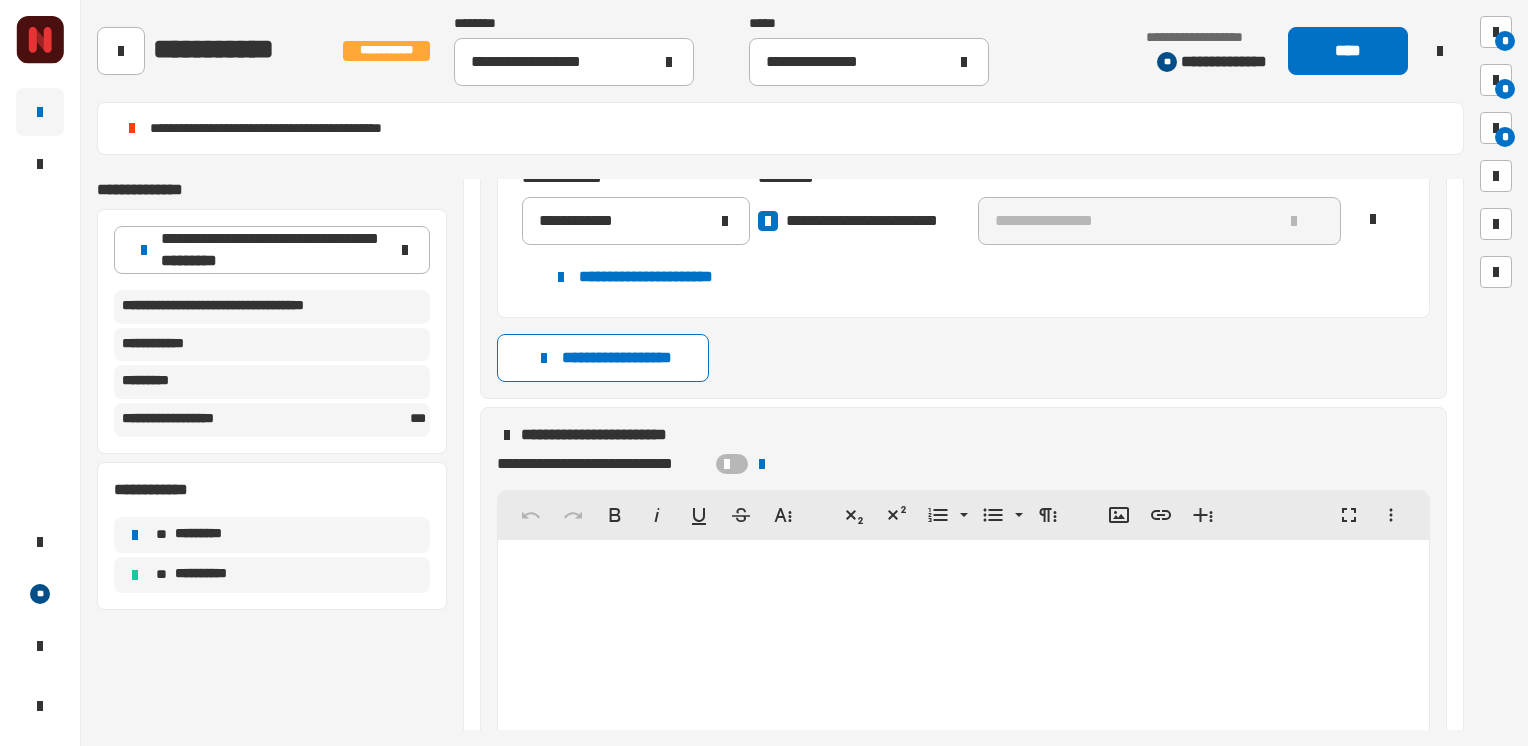 scroll, scrollTop: 2604, scrollLeft: 0, axis: vertical 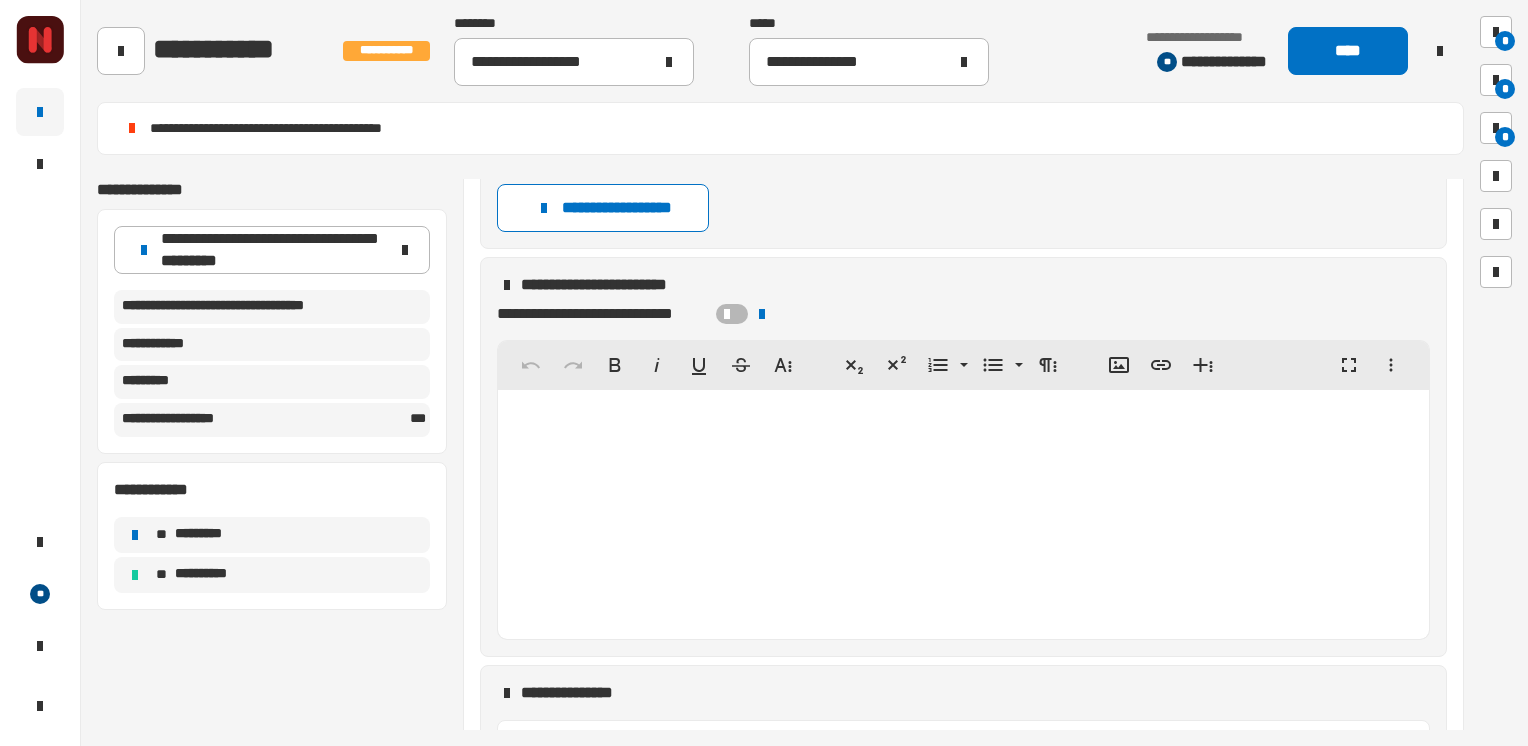 click 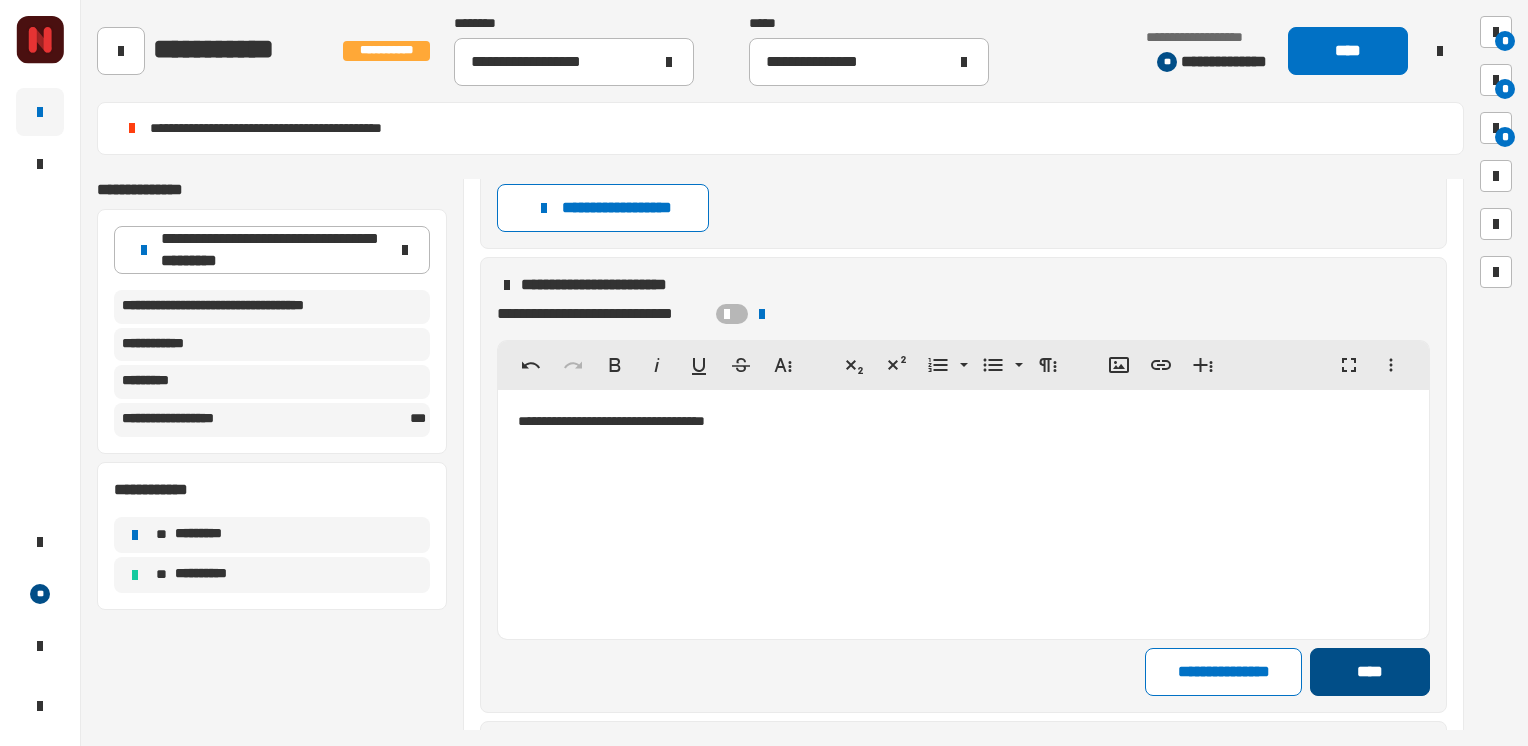click on "****" 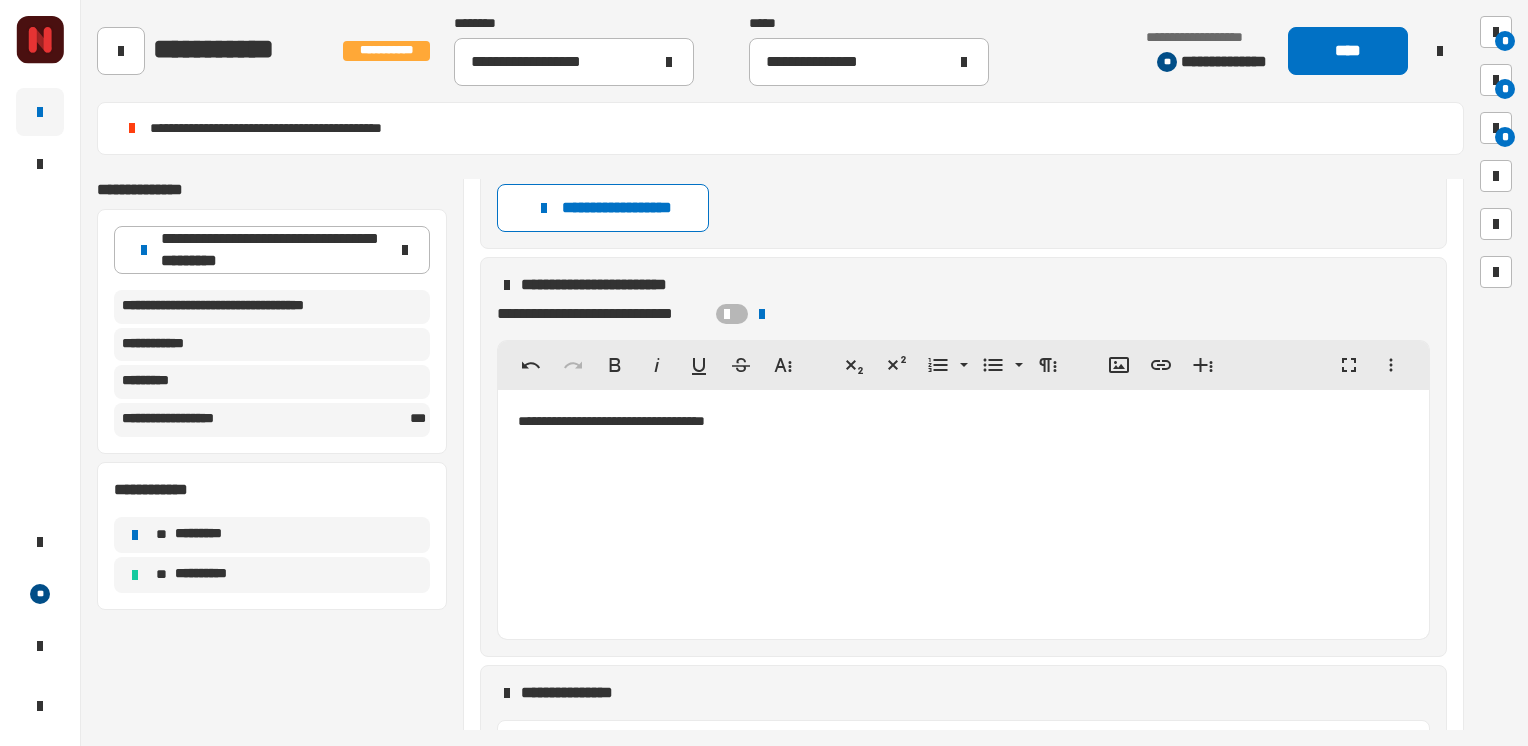 drag, startPoint x: 1356, startPoint y: 50, endPoint x: 1355, endPoint y: 74, distance: 24.020824 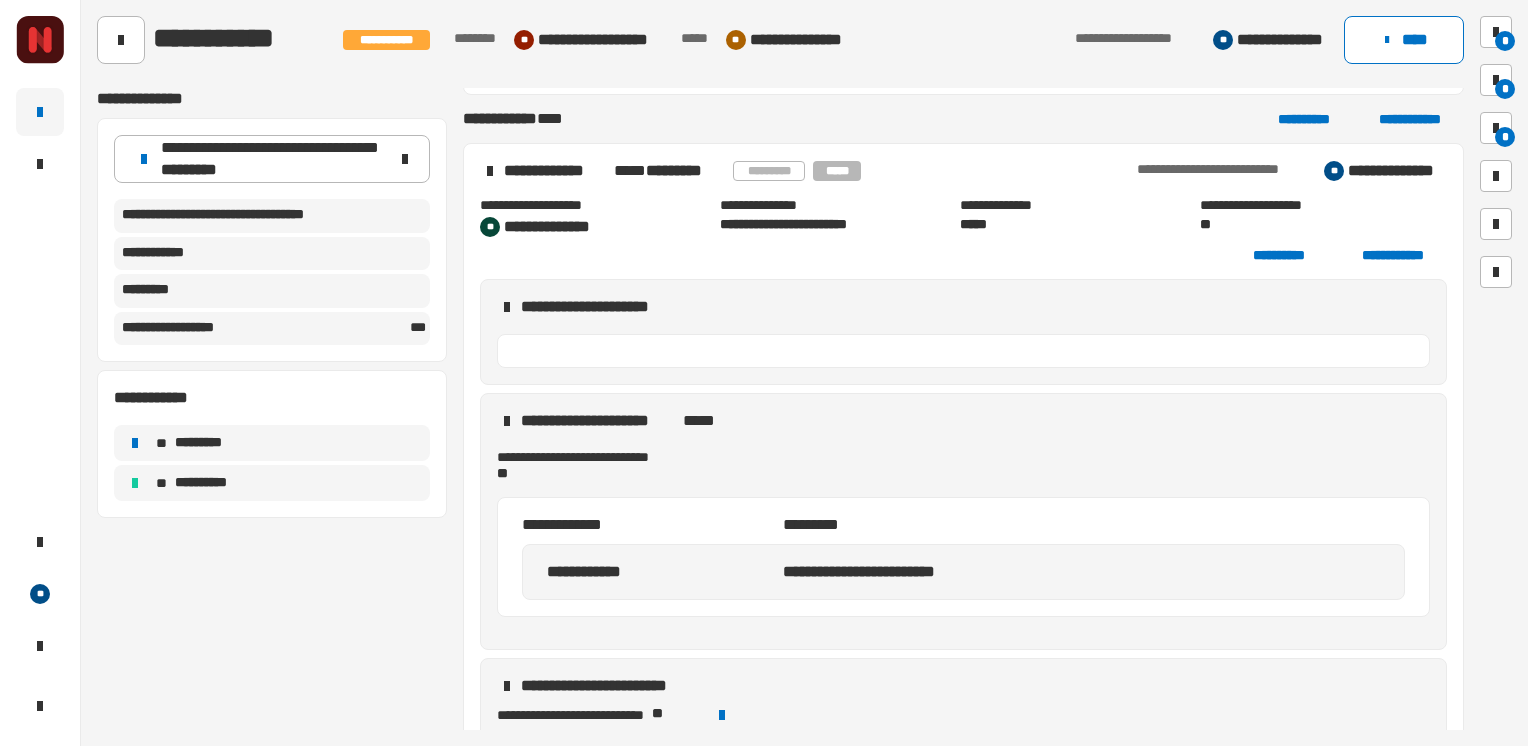 scroll, scrollTop: 1409, scrollLeft: 0, axis: vertical 